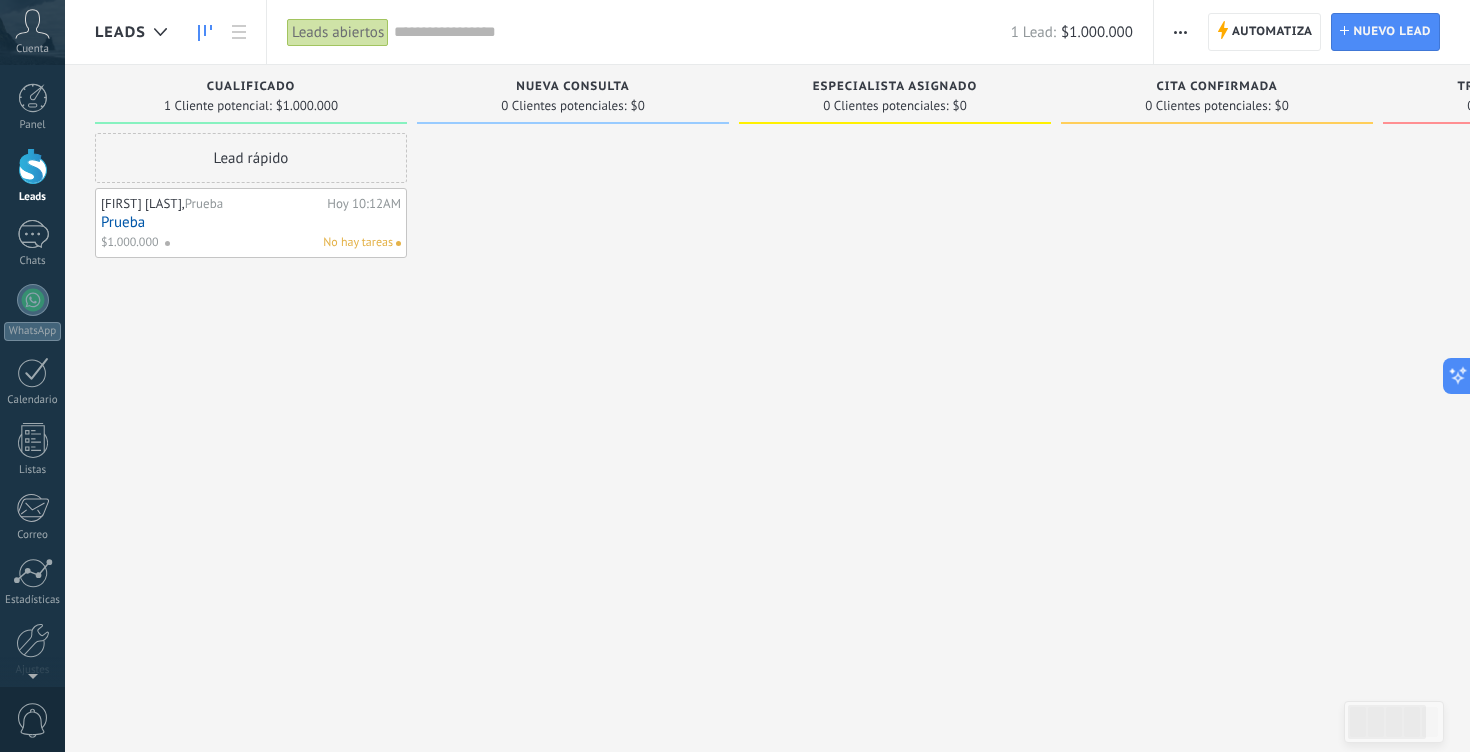 scroll, scrollTop: 0, scrollLeft: 0, axis: both 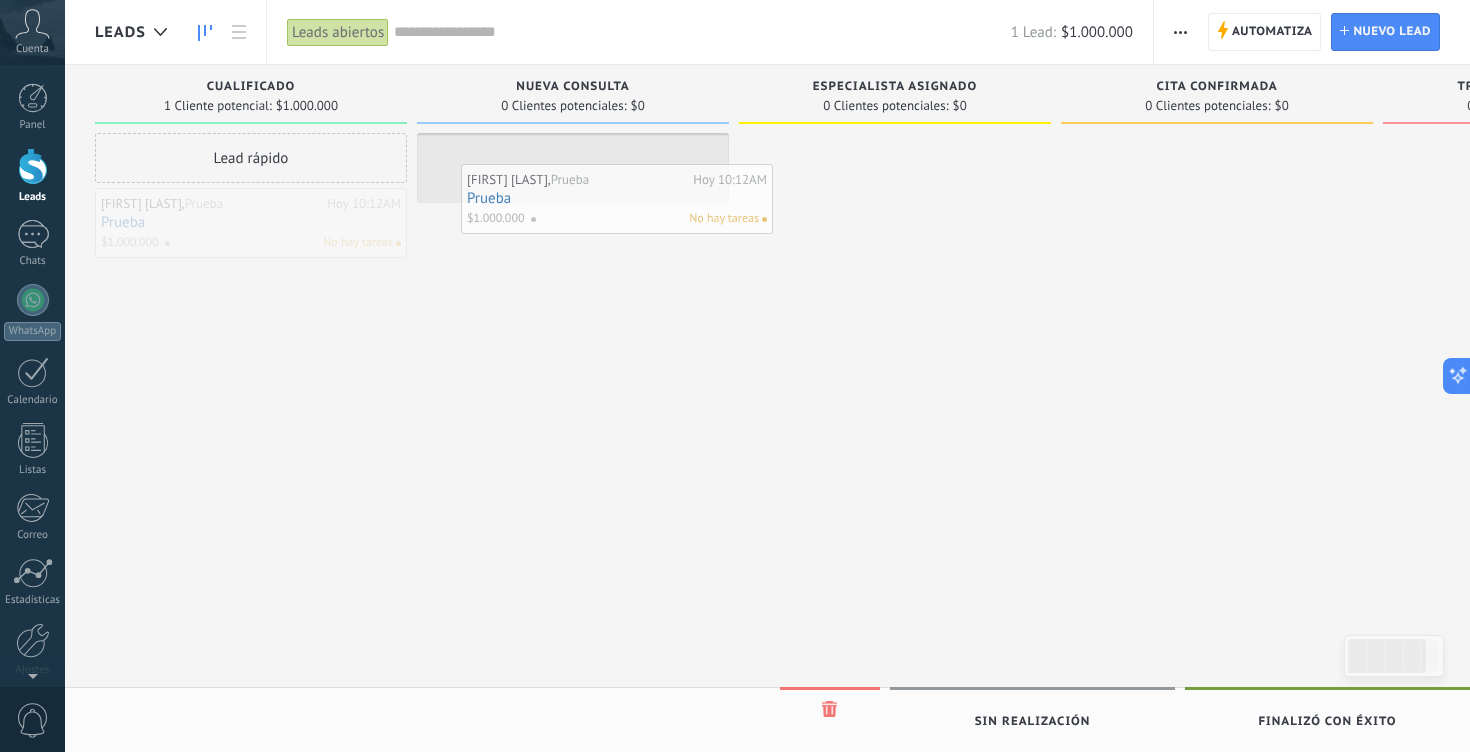drag, startPoint x: 297, startPoint y: 229, endPoint x: 665, endPoint y: 196, distance: 369.47665 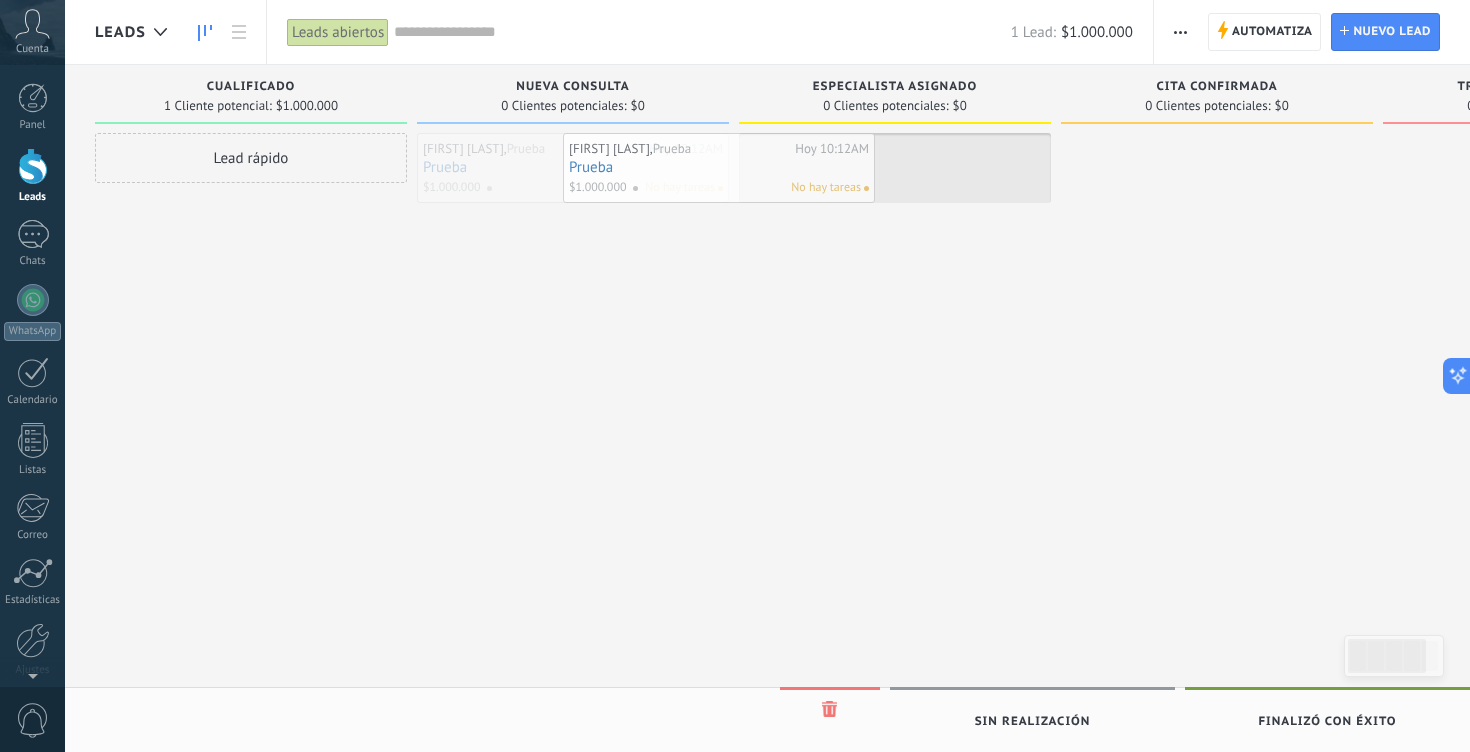 drag, startPoint x: 632, startPoint y: 177, endPoint x: 949, endPoint y: 191, distance: 317.309 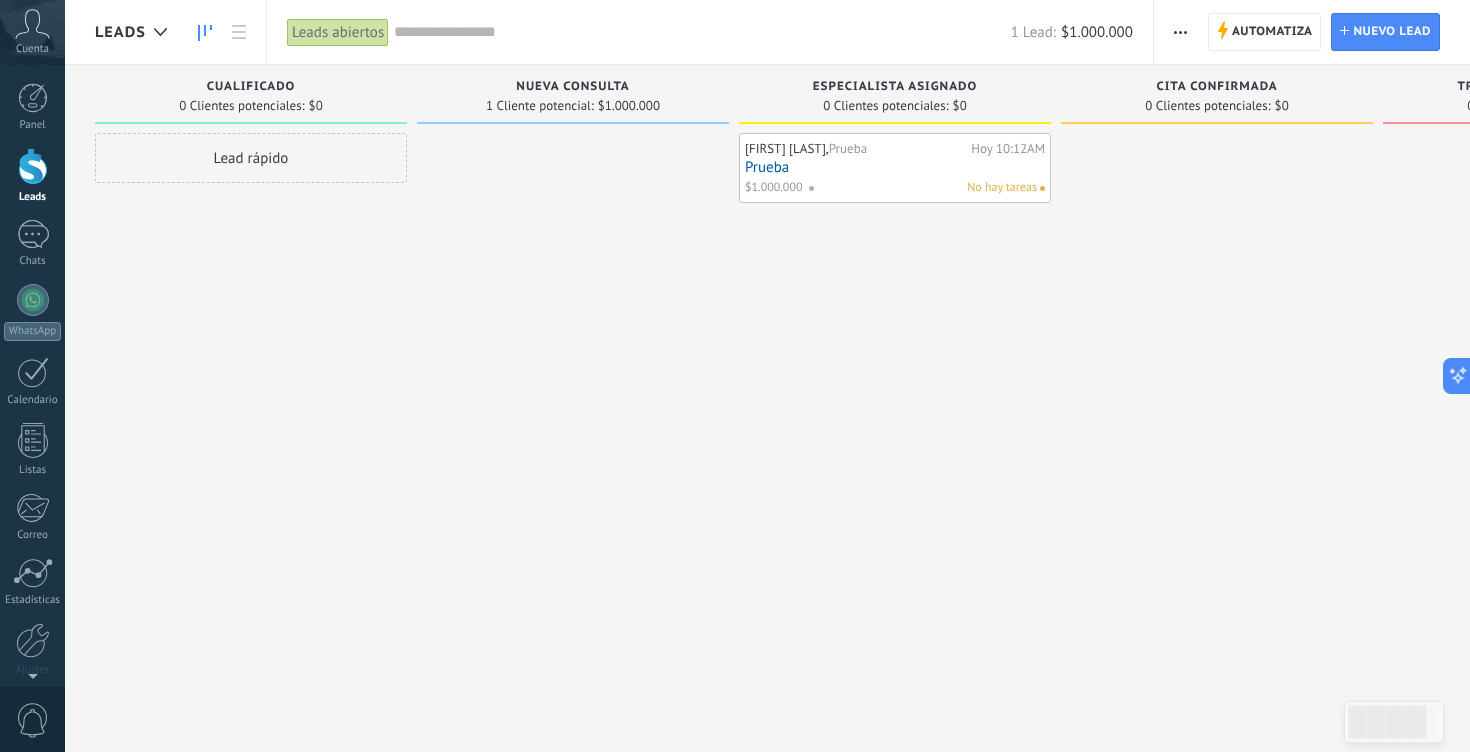 click on "[FIRST] [LAST], Prueba Hoy 10:12AM Prueba $1.000.000 No hay tareas" at bounding box center (895, 378) 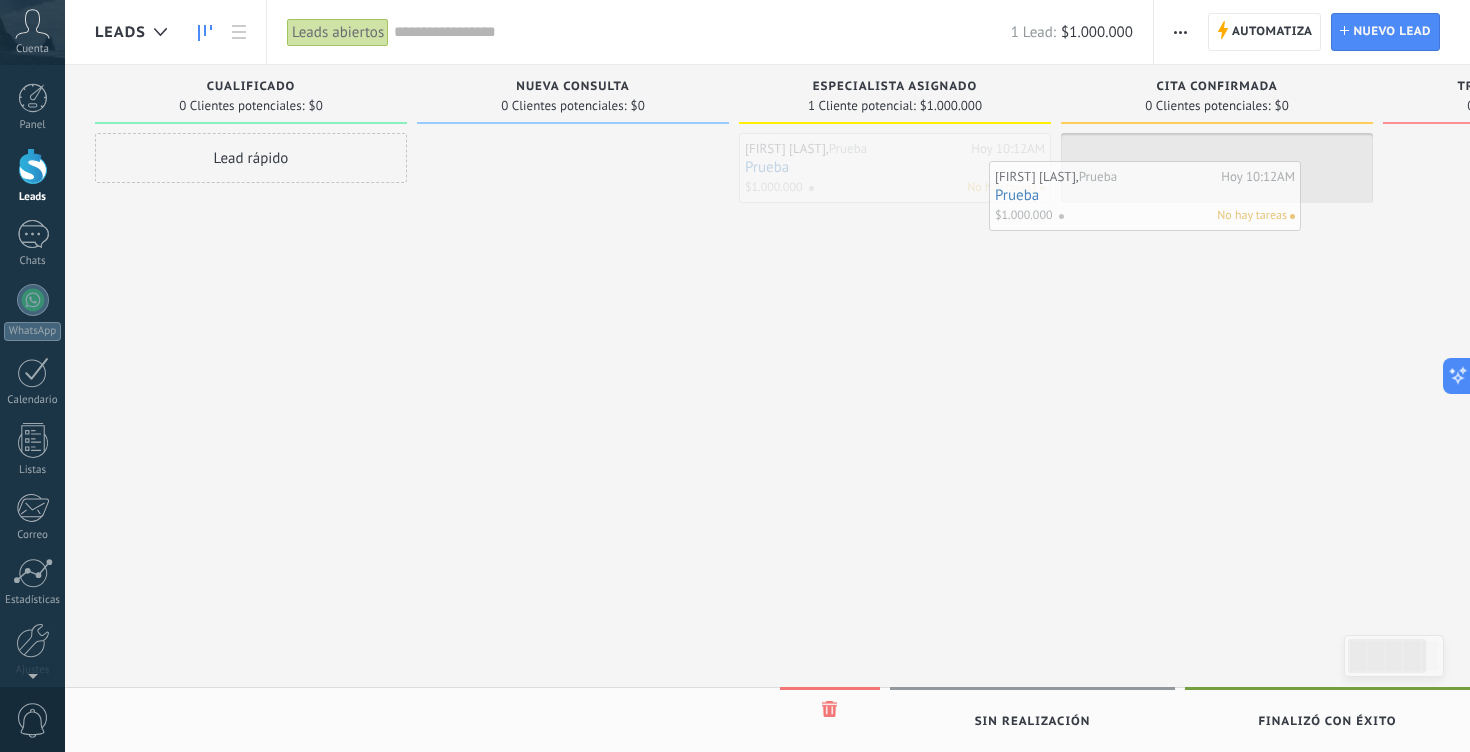 drag, startPoint x: 841, startPoint y: 151, endPoint x: 1135, endPoint y: 144, distance: 294.0833 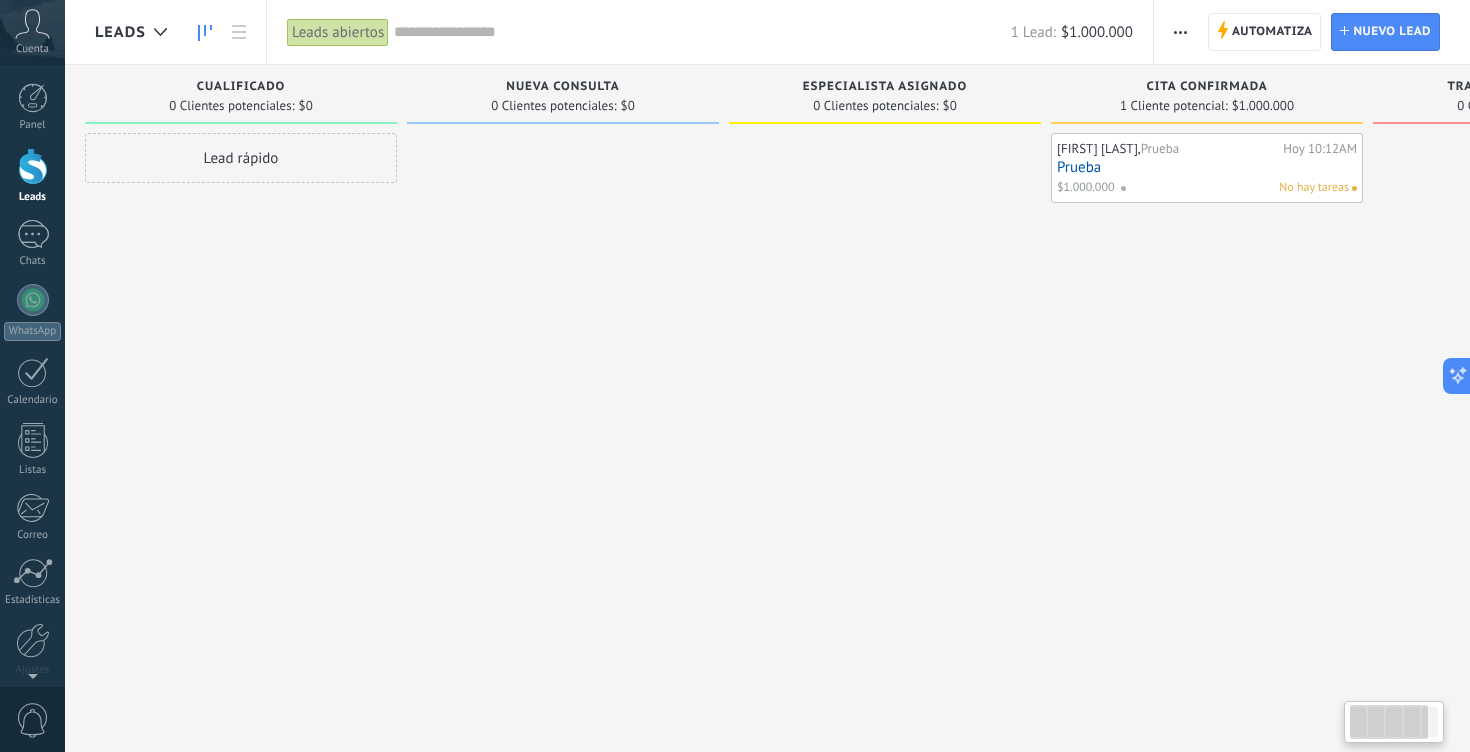 scroll, scrollTop: 0, scrollLeft: 255, axis: horizontal 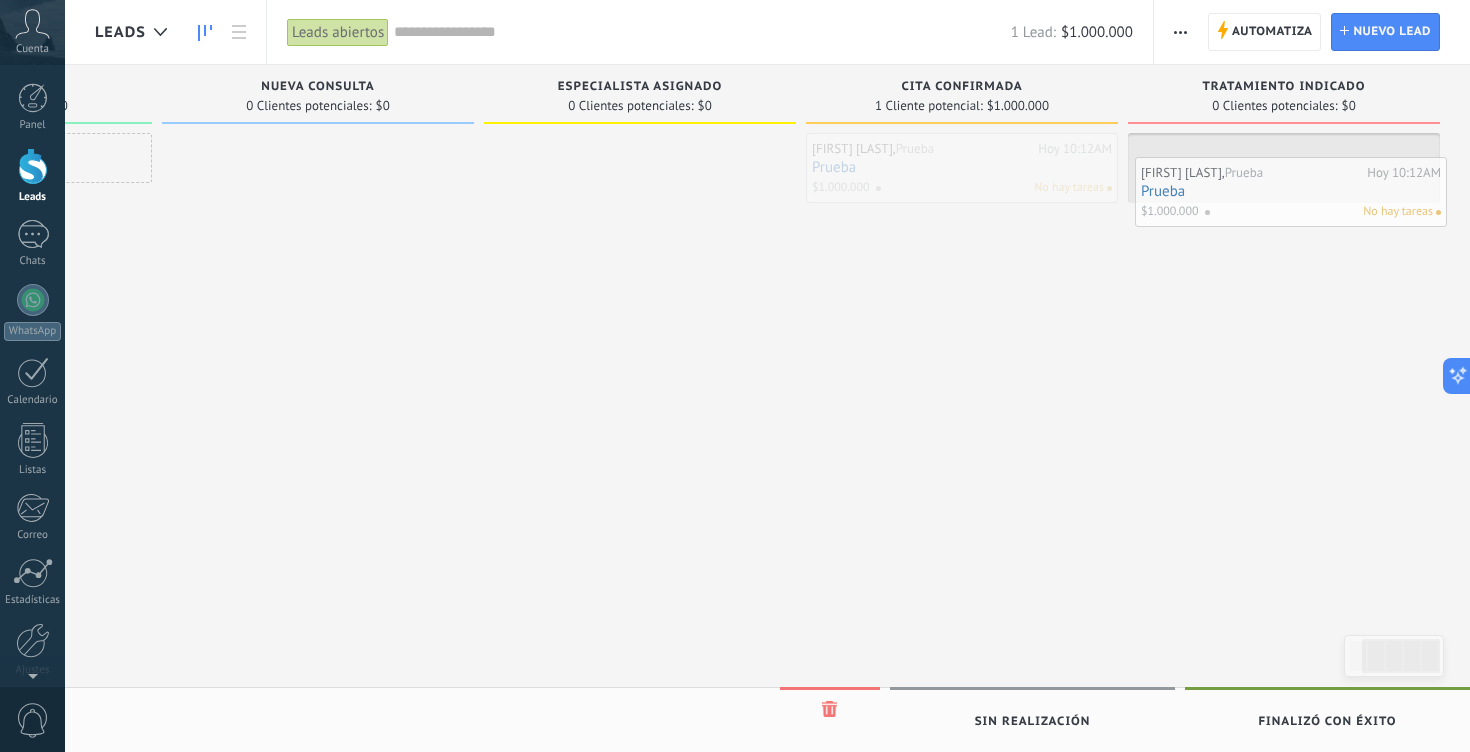 drag, startPoint x: 945, startPoint y: 169, endPoint x: 1274, endPoint y: 193, distance: 329.8742 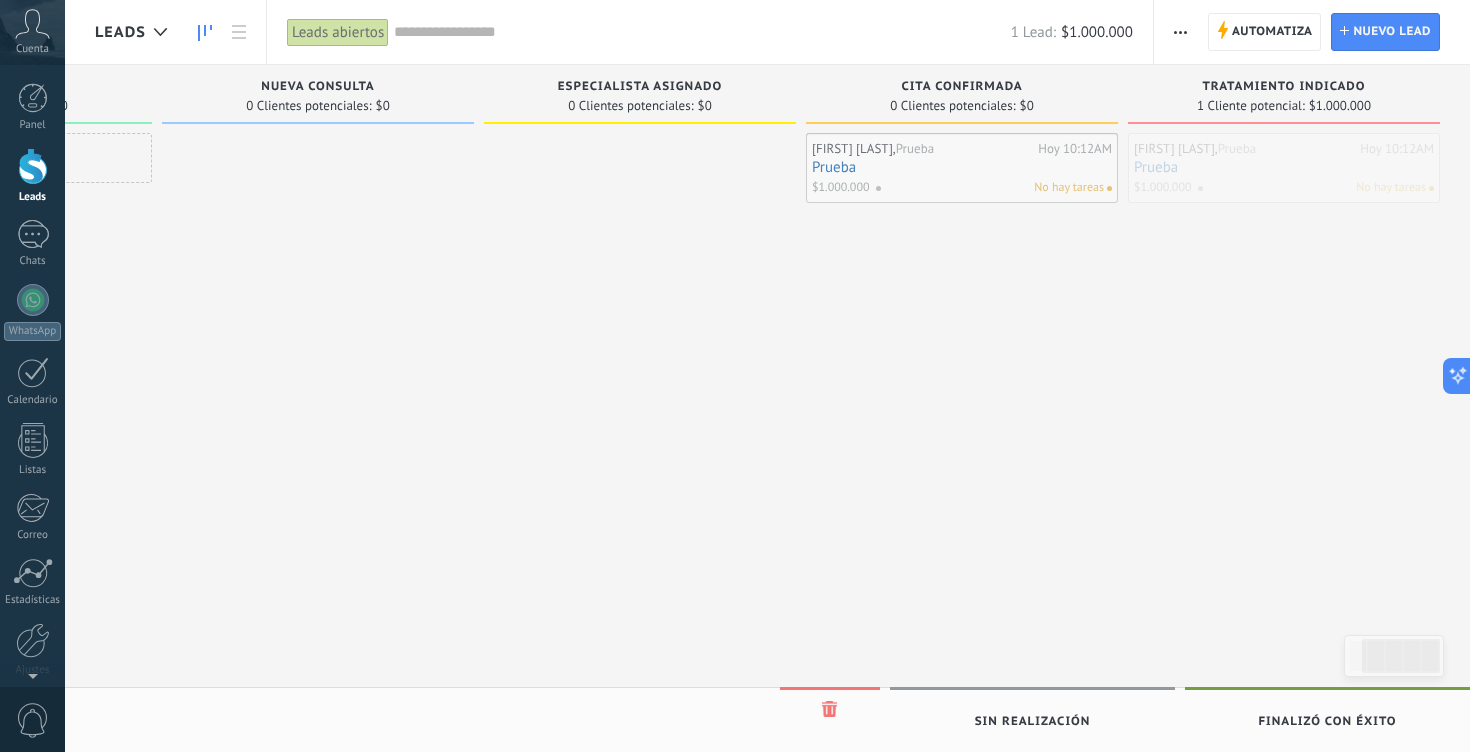 drag, startPoint x: 1274, startPoint y: 193, endPoint x: 947, endPoint y: 193, distance: 327 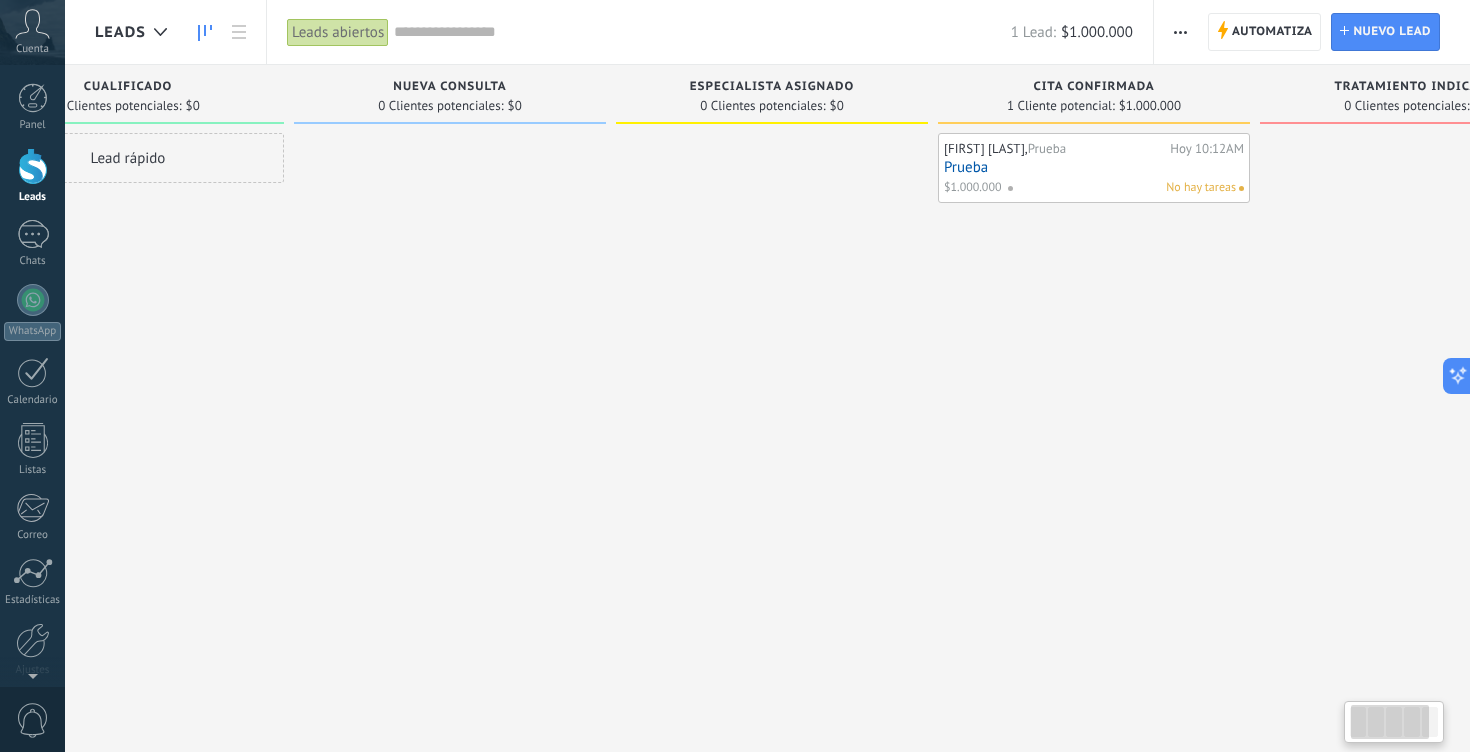scroll, scrollTop: 0, scrollLeft: 0, axis: both 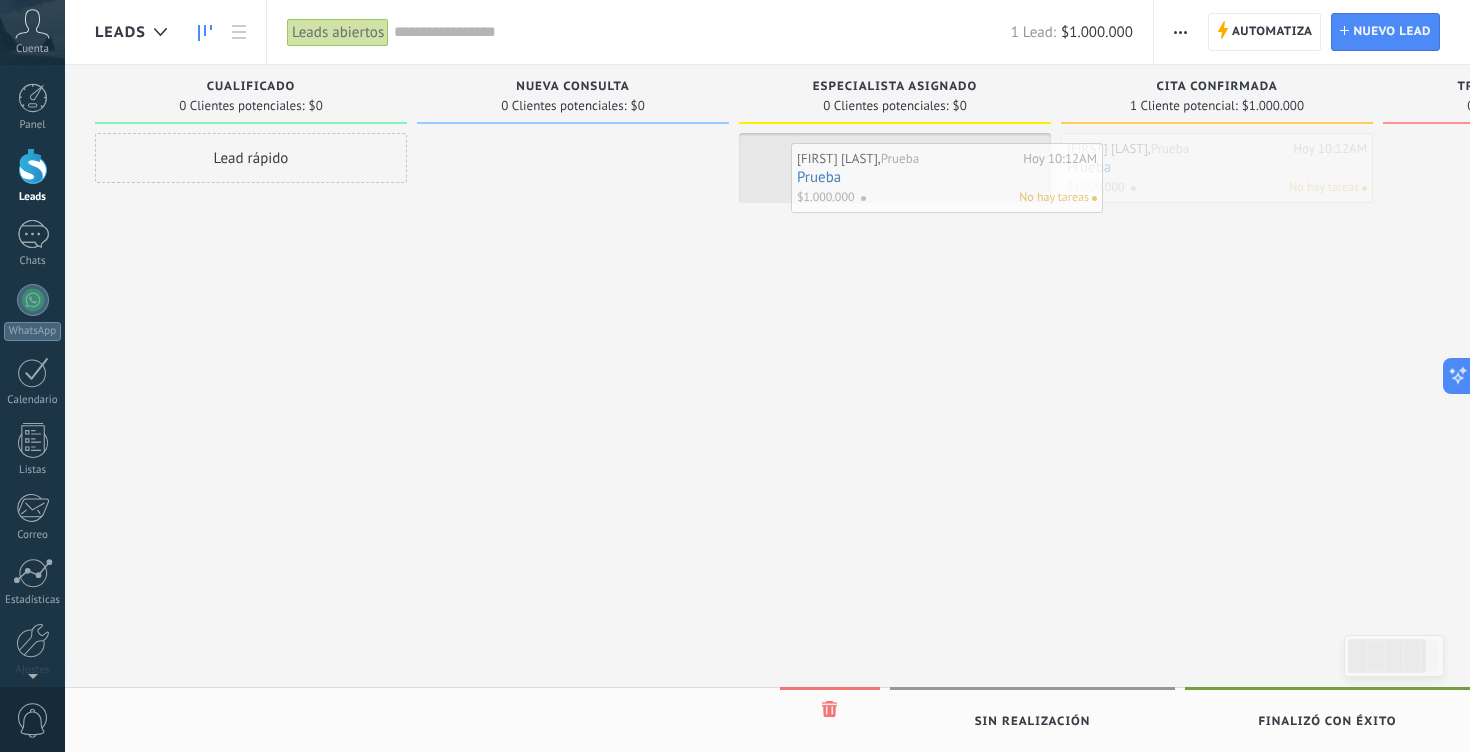 drag, startPoint x: 1227, startPoint y: 154, endPoint x: 940, endPoint y: 162, distance: 287.11148 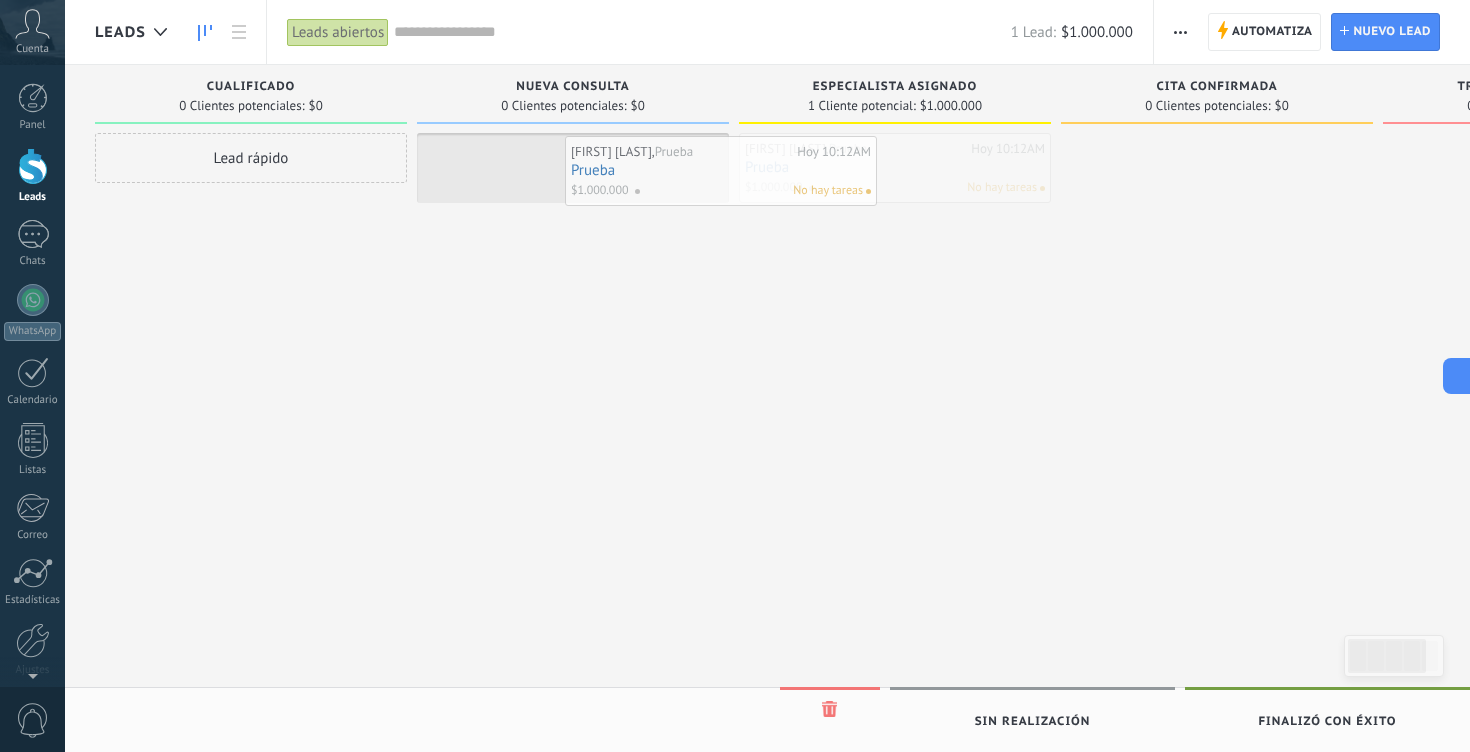 drag, startPoint x: 889, startPoint y: 176, endPoint x: 557, endPoint y: 175, distance: 332.0015 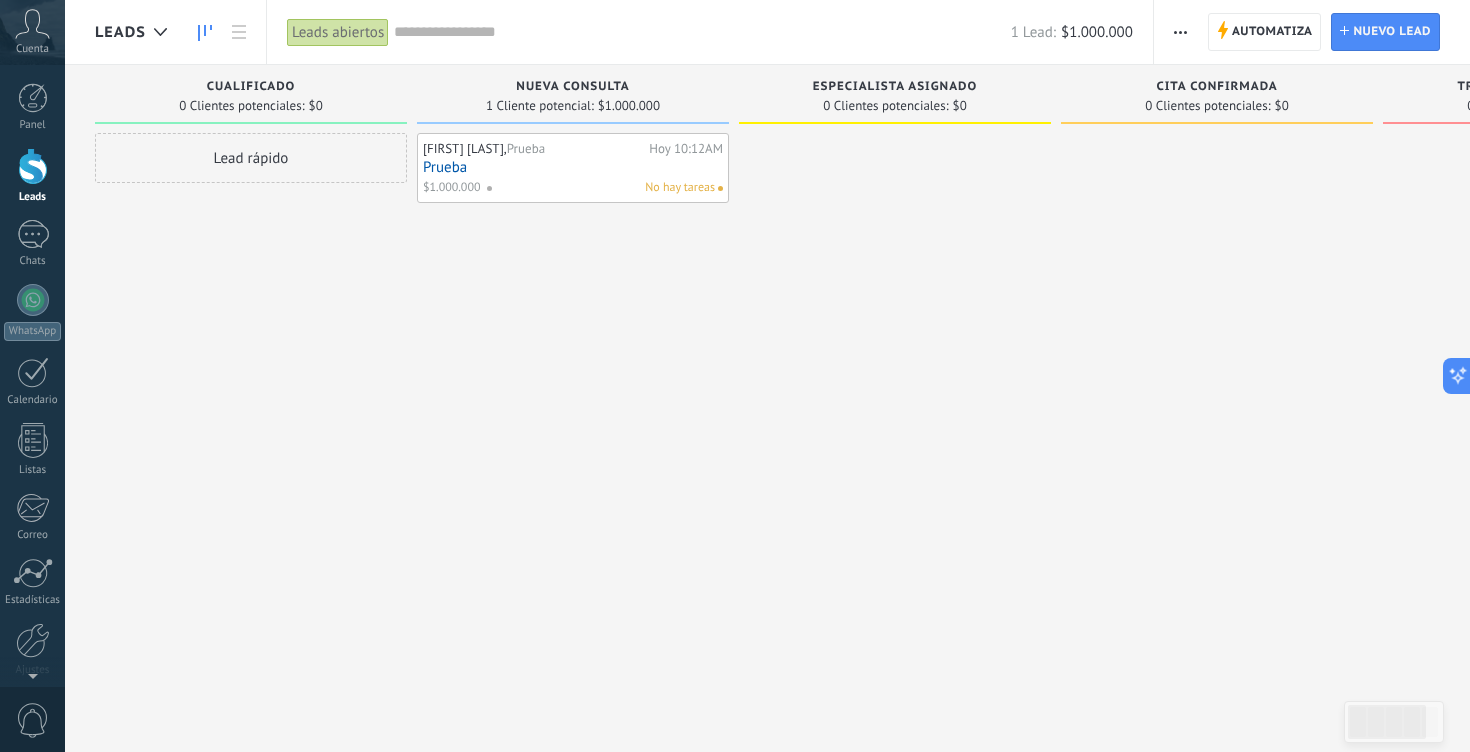 click 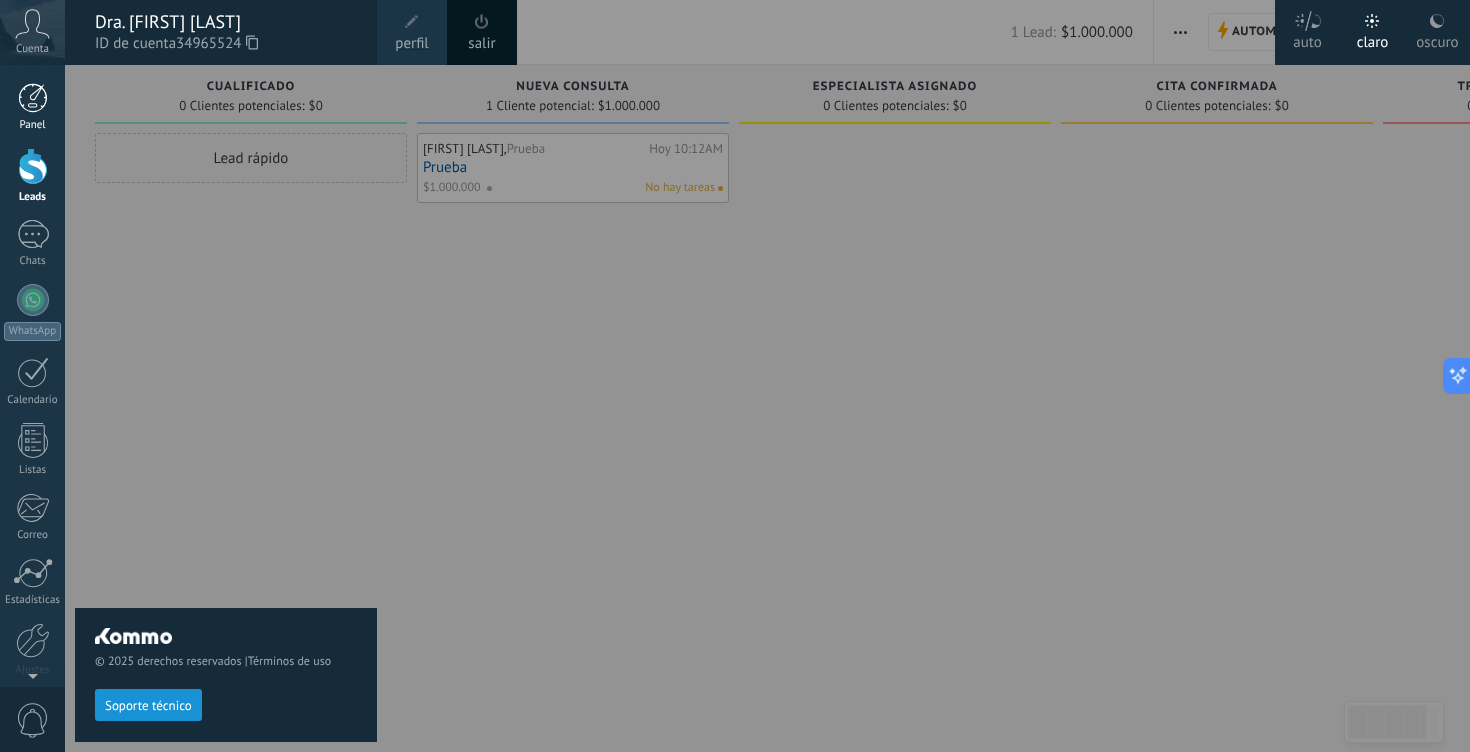 click at bounding box center (33, 98) 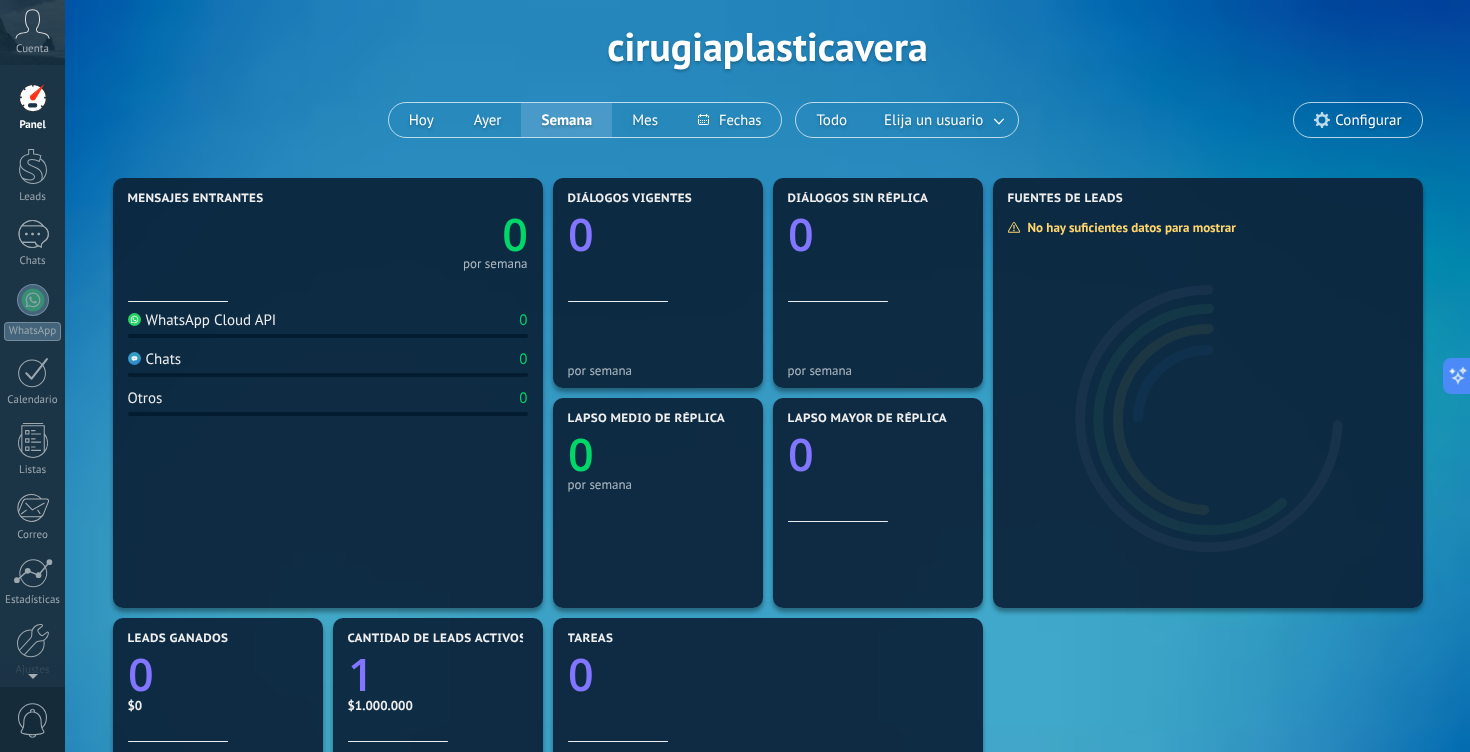 scroll, scrollTop: 92, scrollLeft: 0, axis: vertical 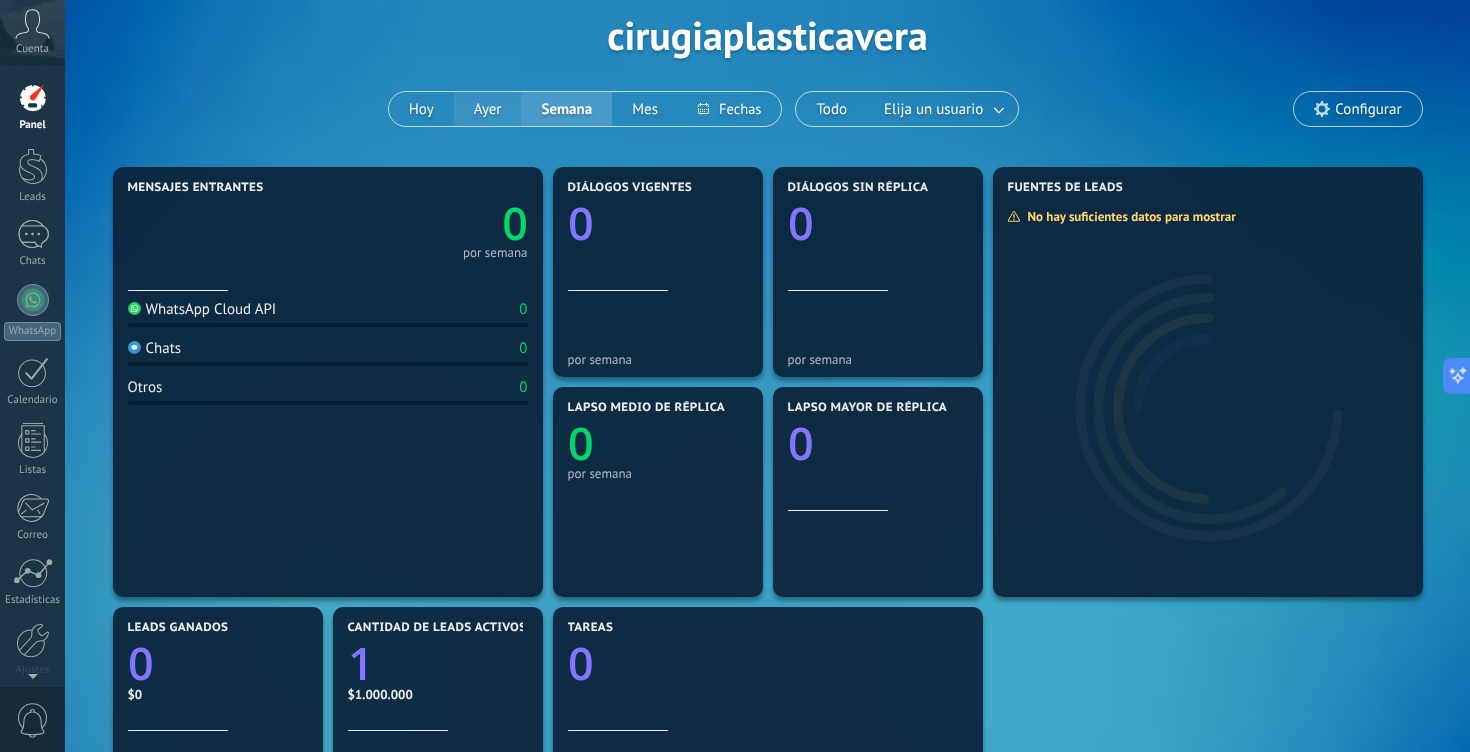 click on "Ayer" at bounding box center [488, 109] 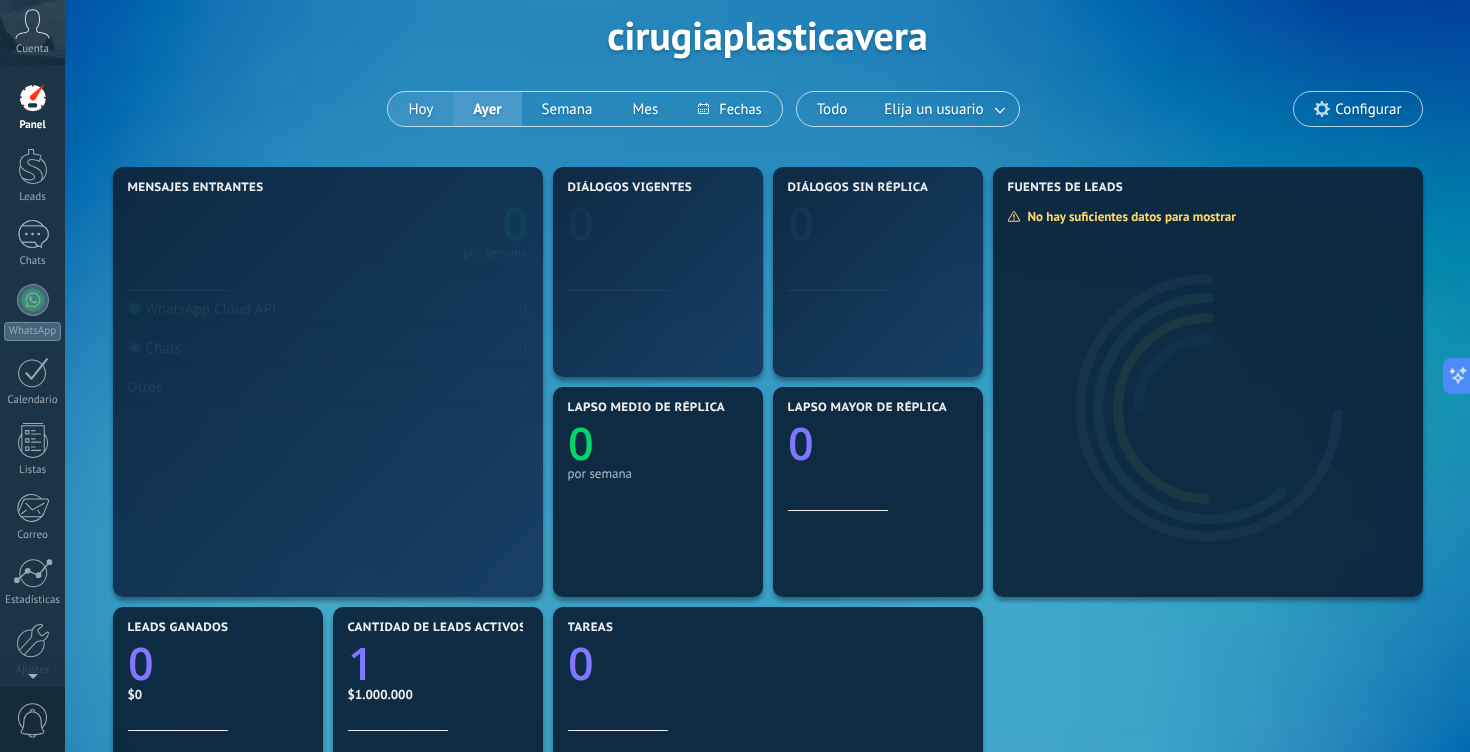 click on "Hoy" at bounding box center [420, 109] 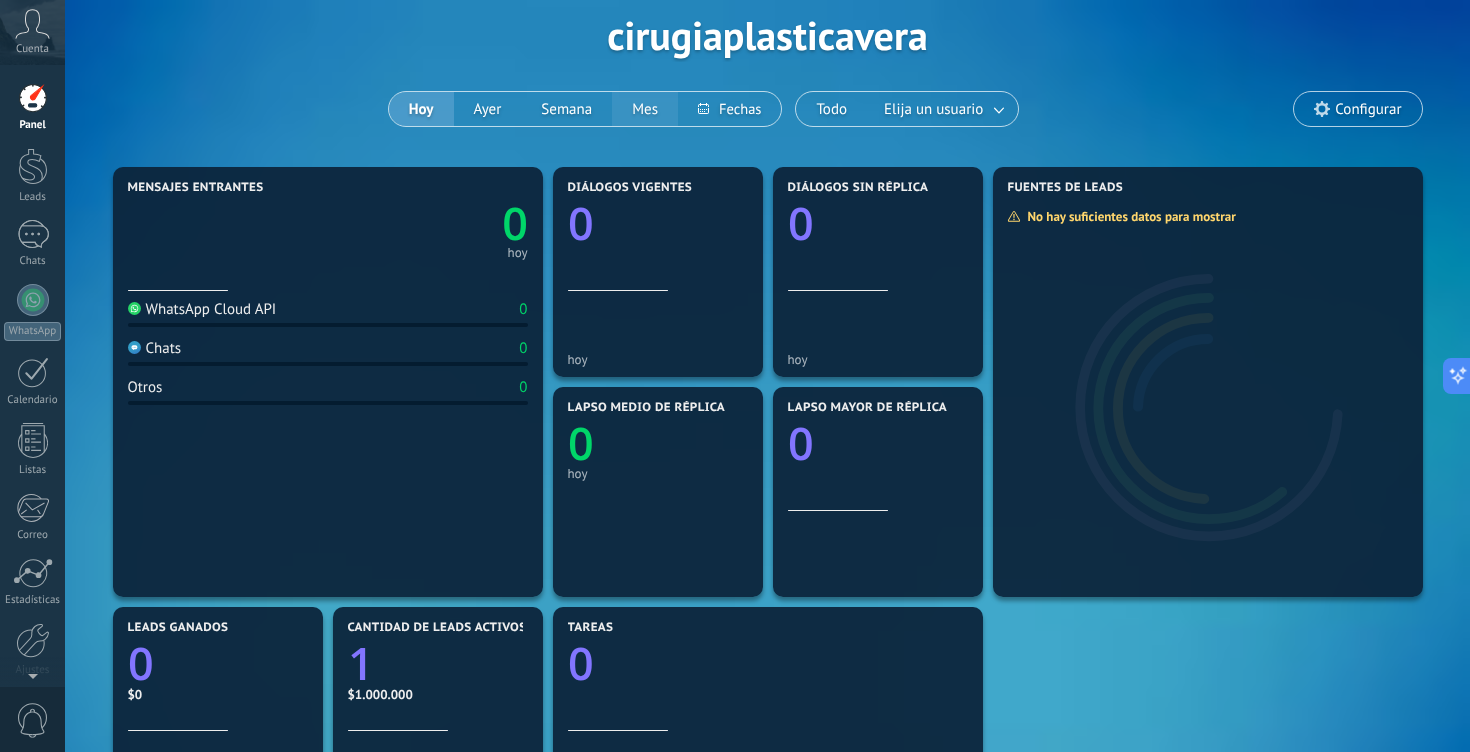 click on "Mes" at bounding box center [645, 109] 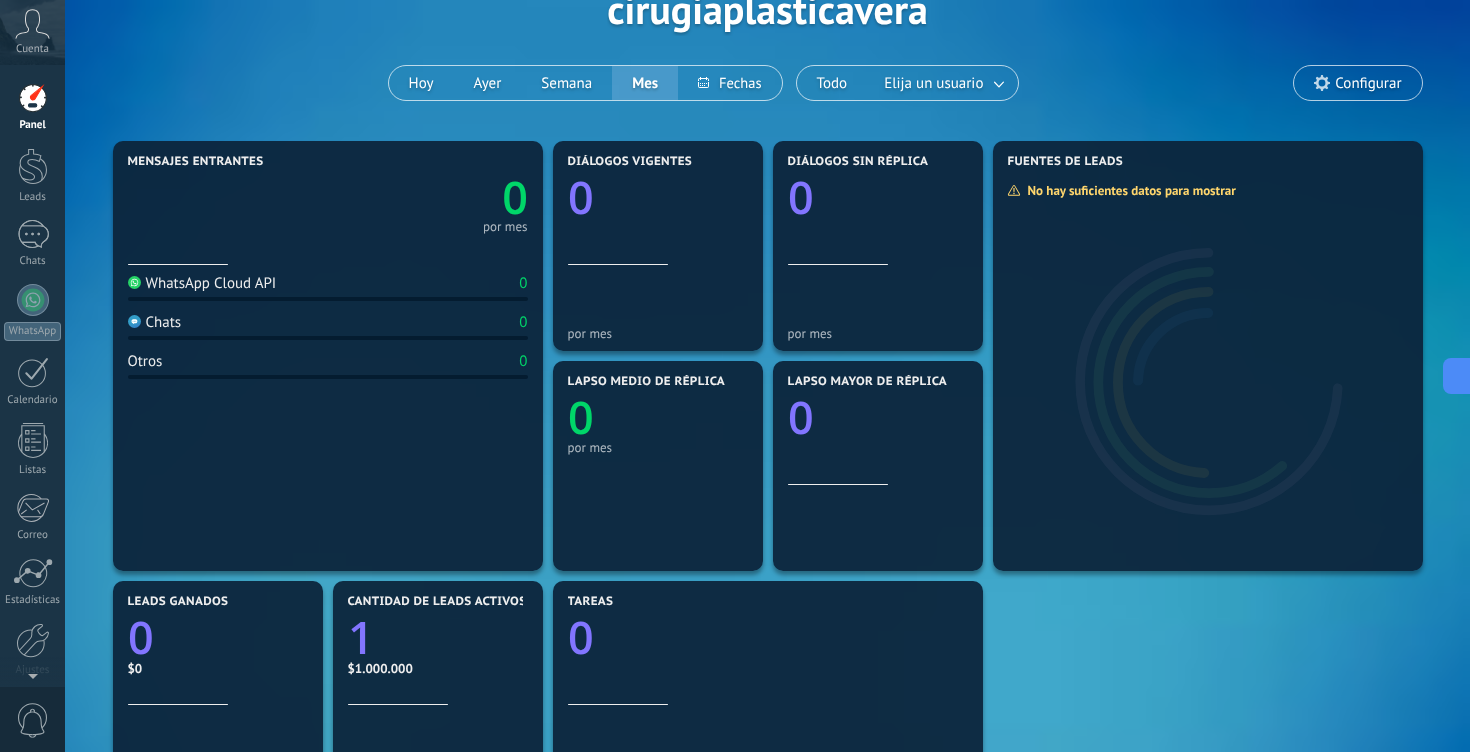 scroll, scrollTop: 125, scrollLeft: 0, axis: vertical 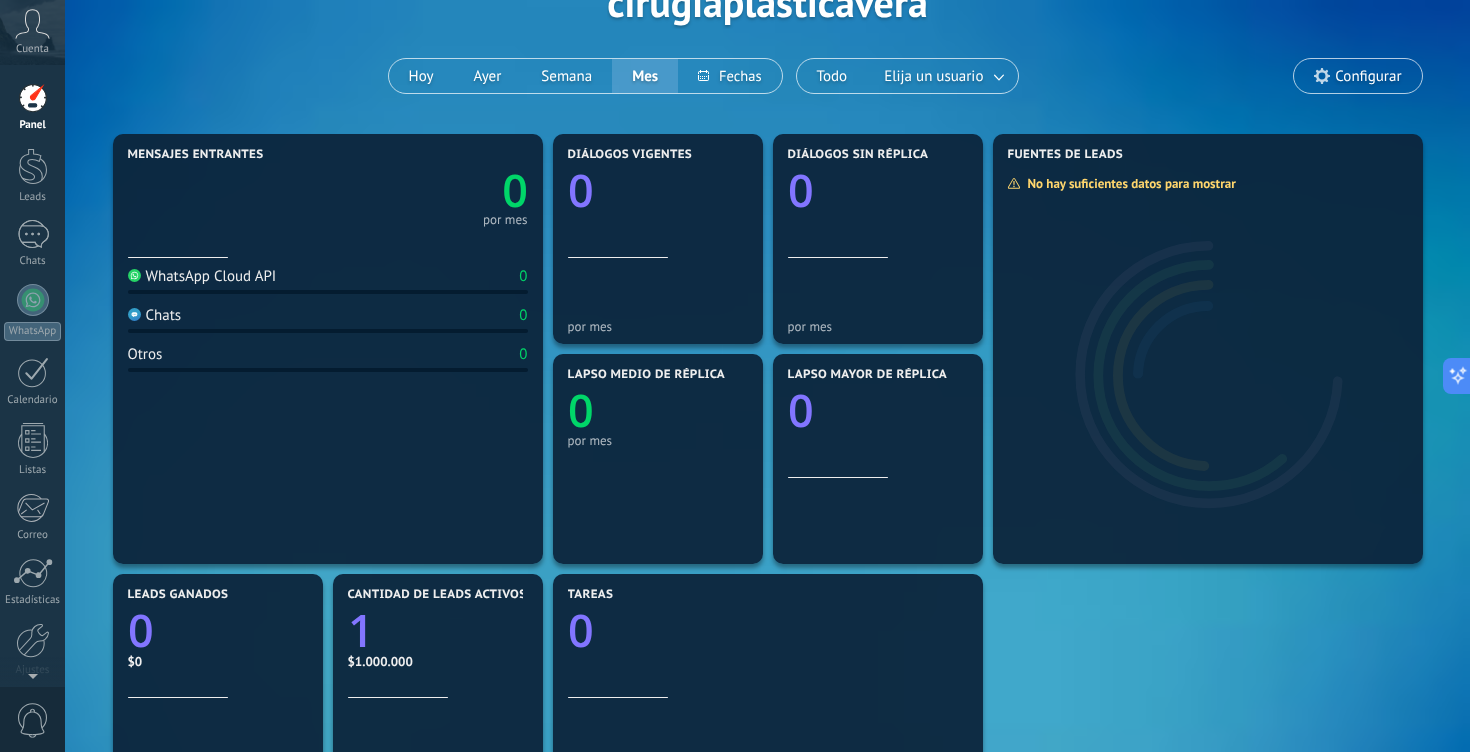 click on "WhatsApp Cloud API    0 Chats   0 Otros   0" at bounding box center [328, 404] 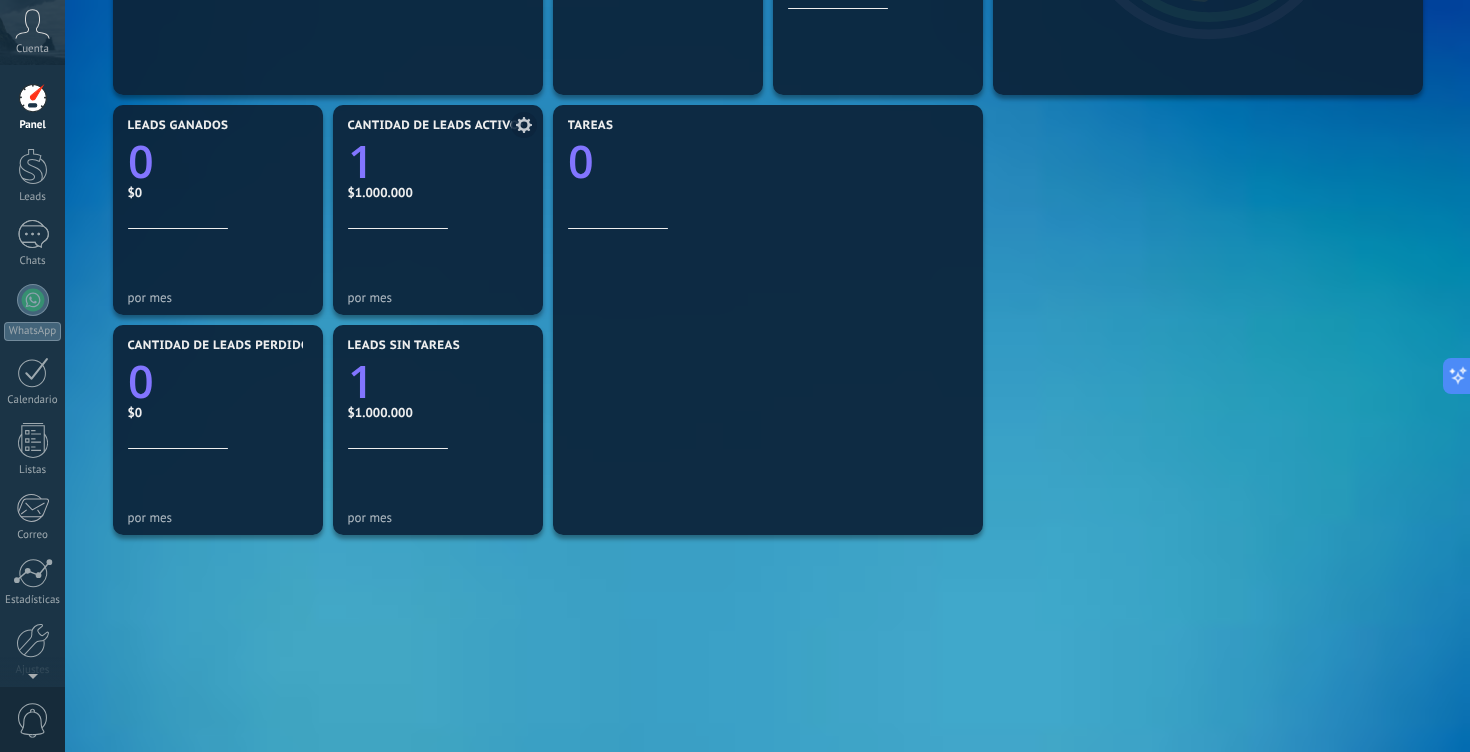 scroll, scrollTop: 619, scrollLeft: 0, axis: vertical 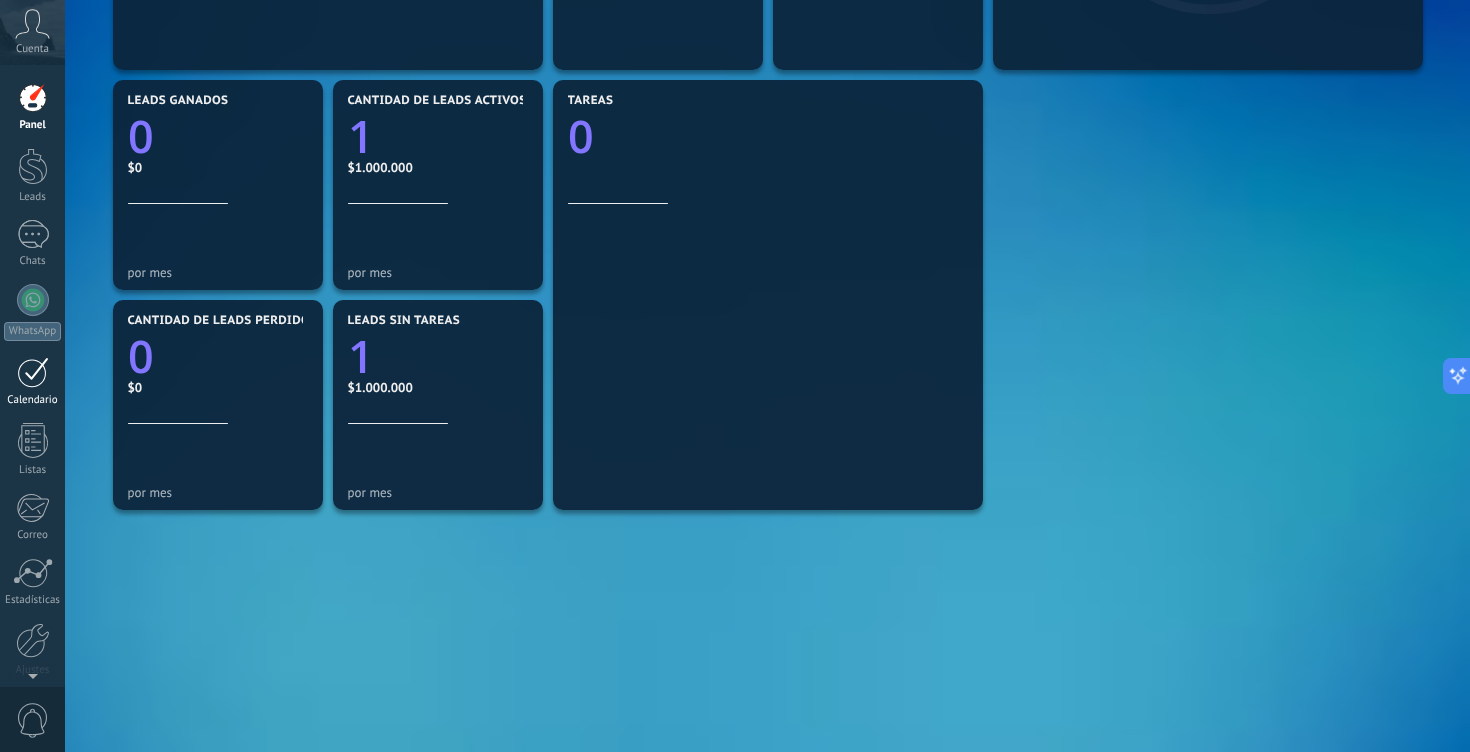 click on "Calendario" at bounding box center (32, 382) 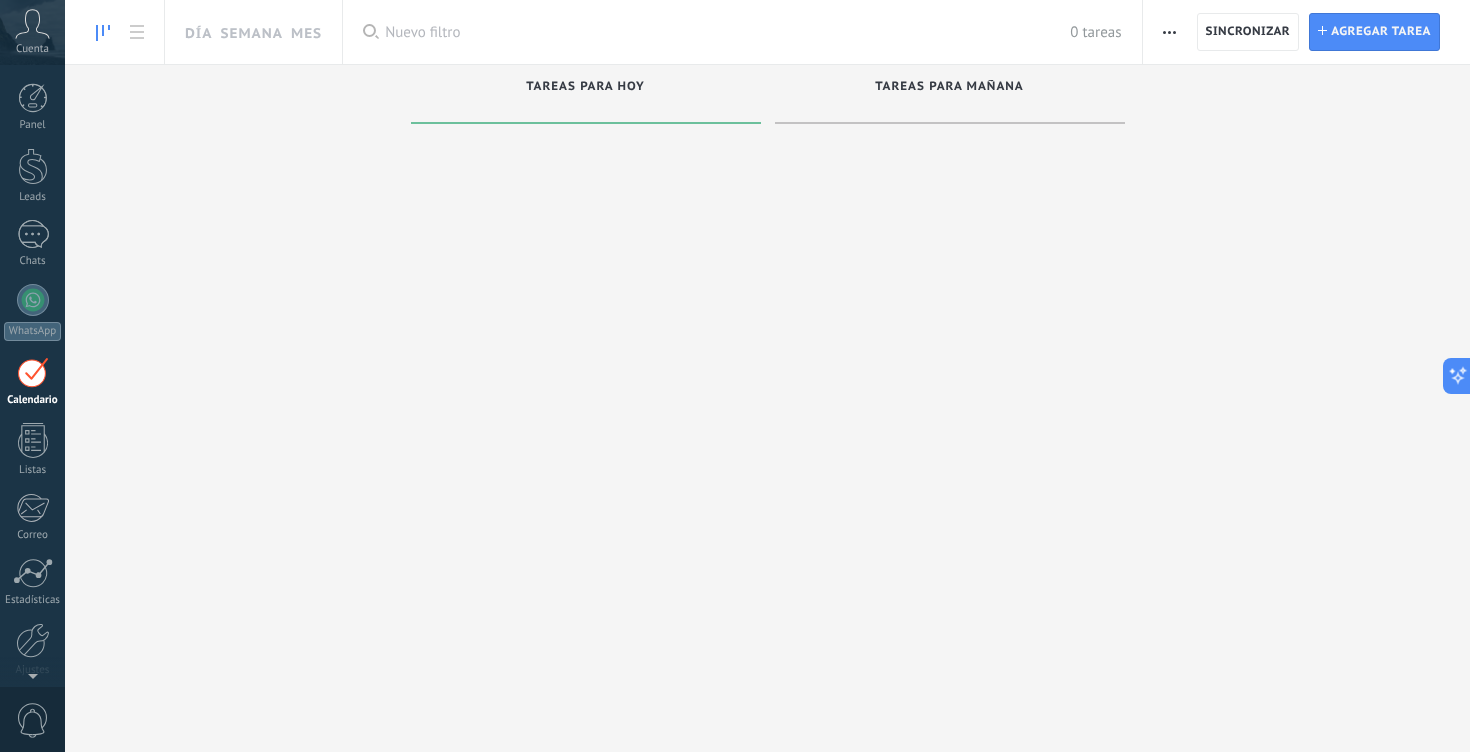scroll, scrollTop: 0, scrollLeft: 0, axis: both 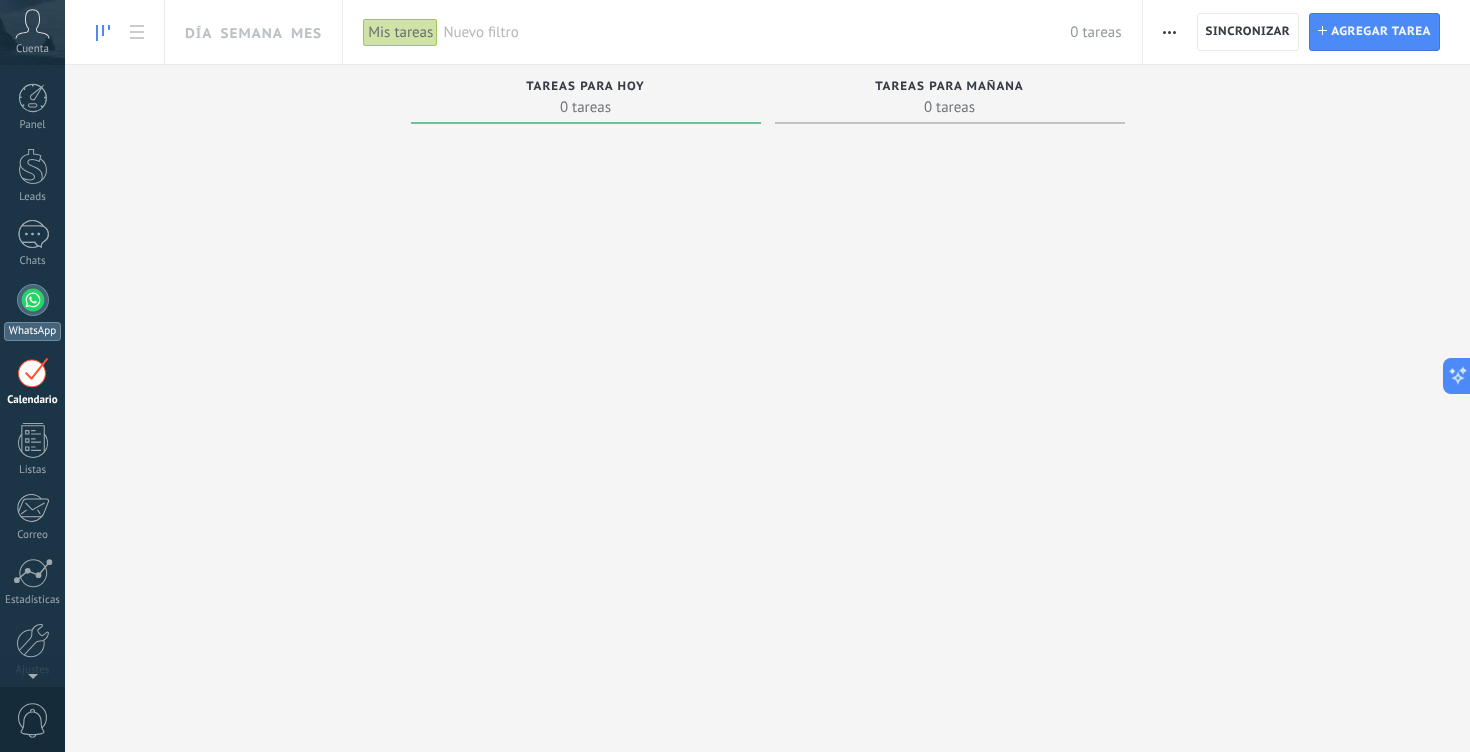 click at bounding box center [33, 300] 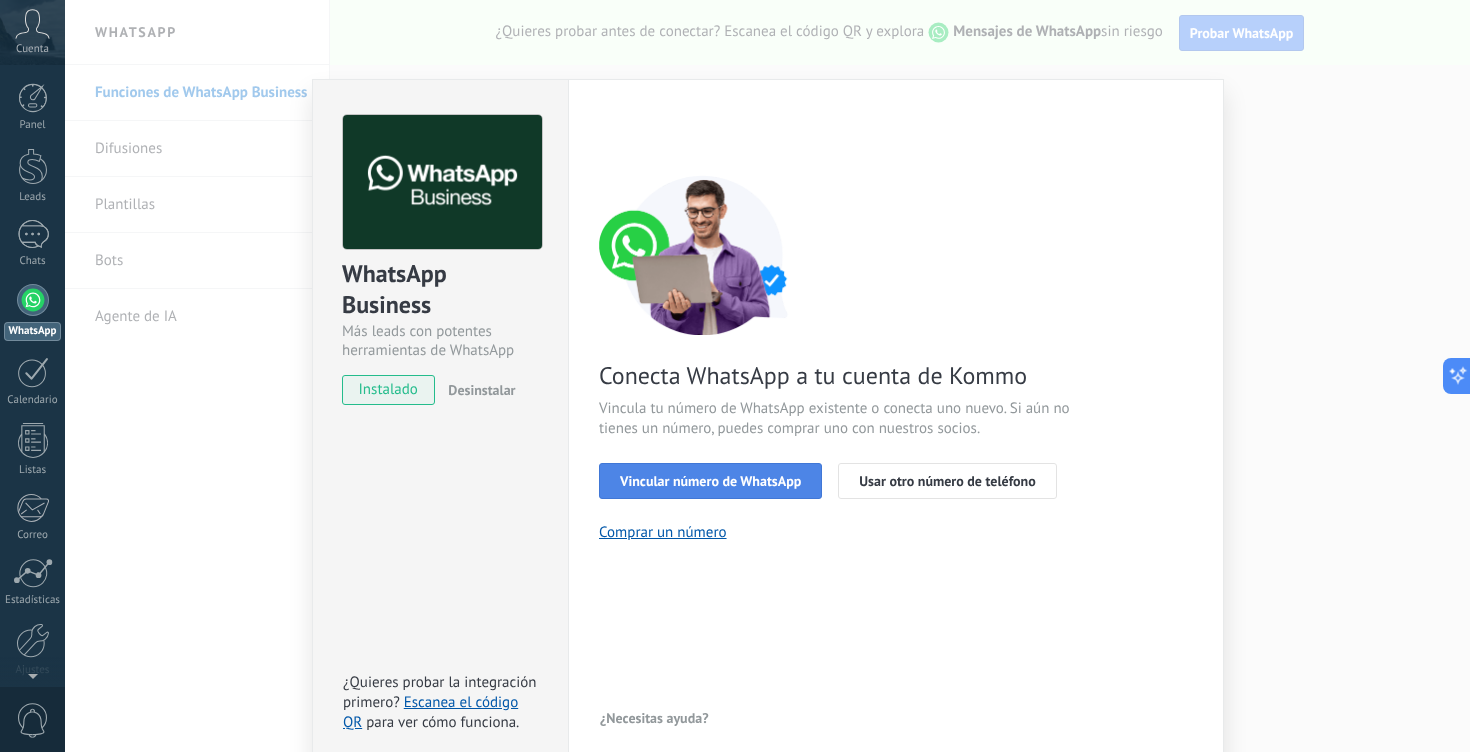 click on "Vincular número de WhatsApp" at bounding box center [710, 481] 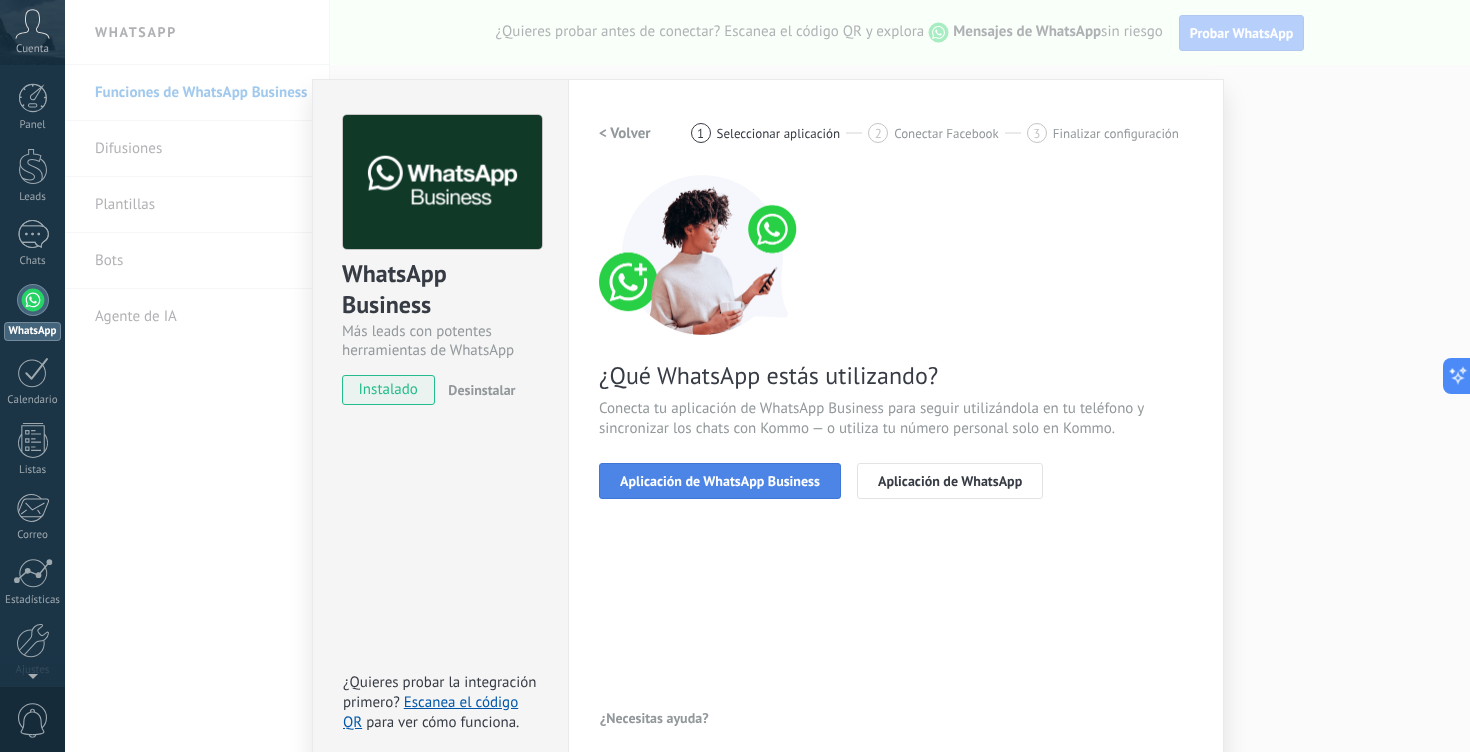 click on "Aplicación de WhatsApp Business" at bounding box center [720, 481] 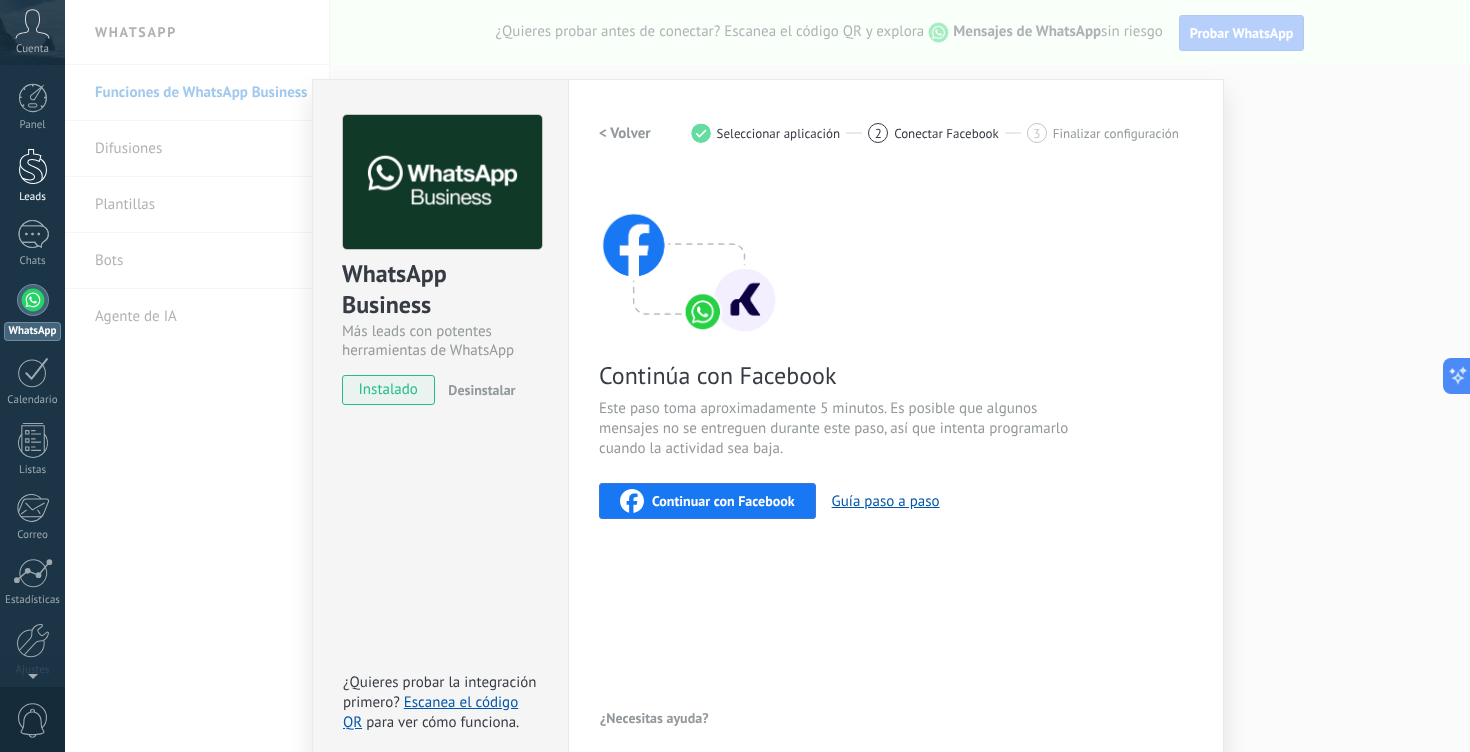 click at bounding box center (33, 166) 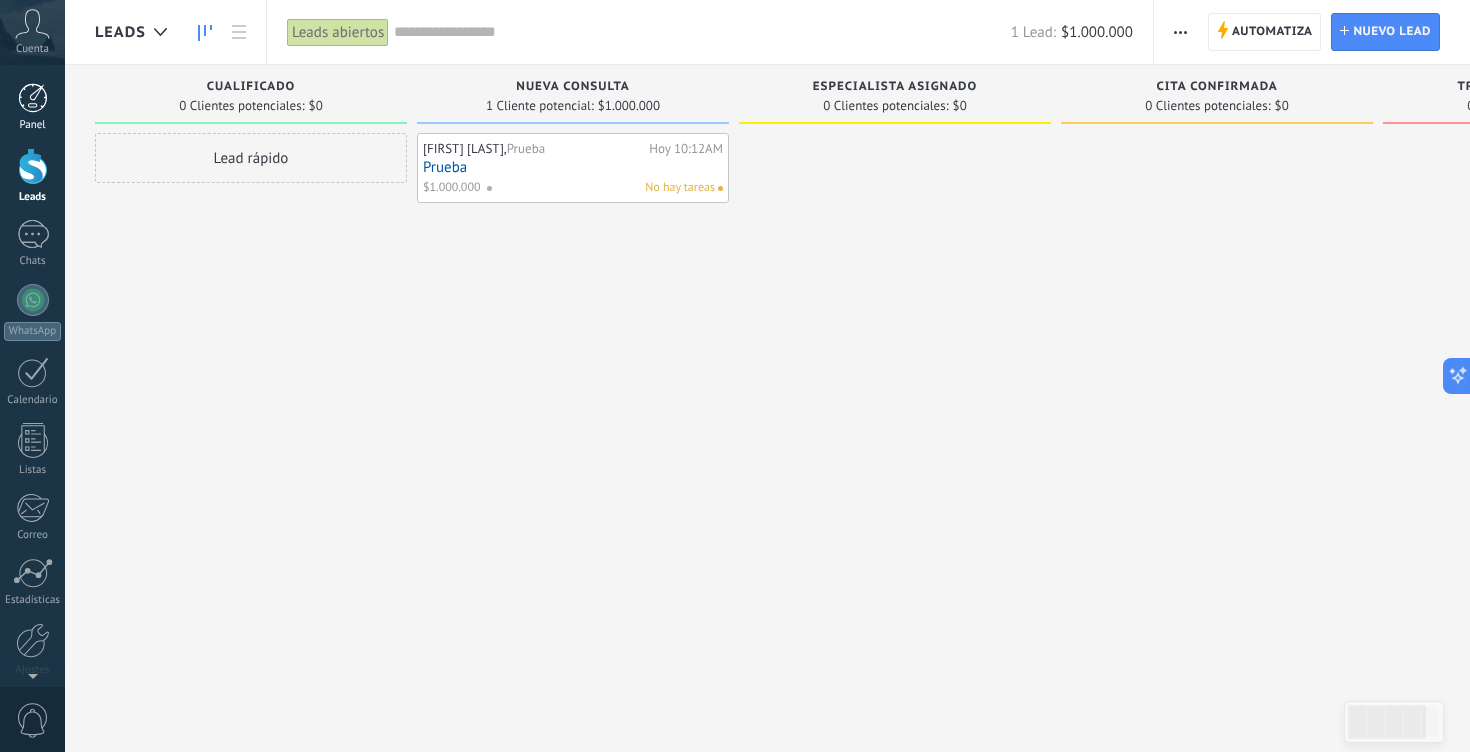click at bounding box center [33, 98] 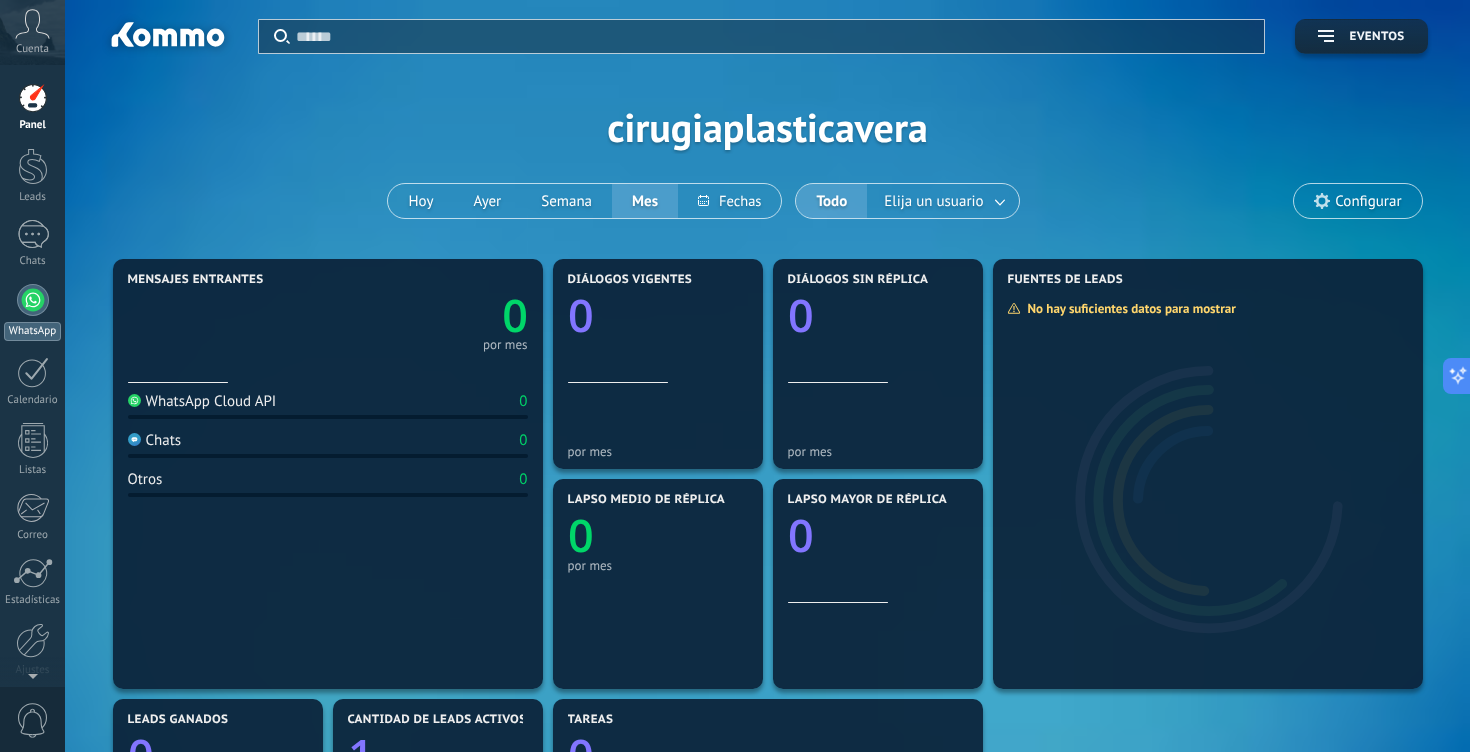 click at bounding box center [33, 300] 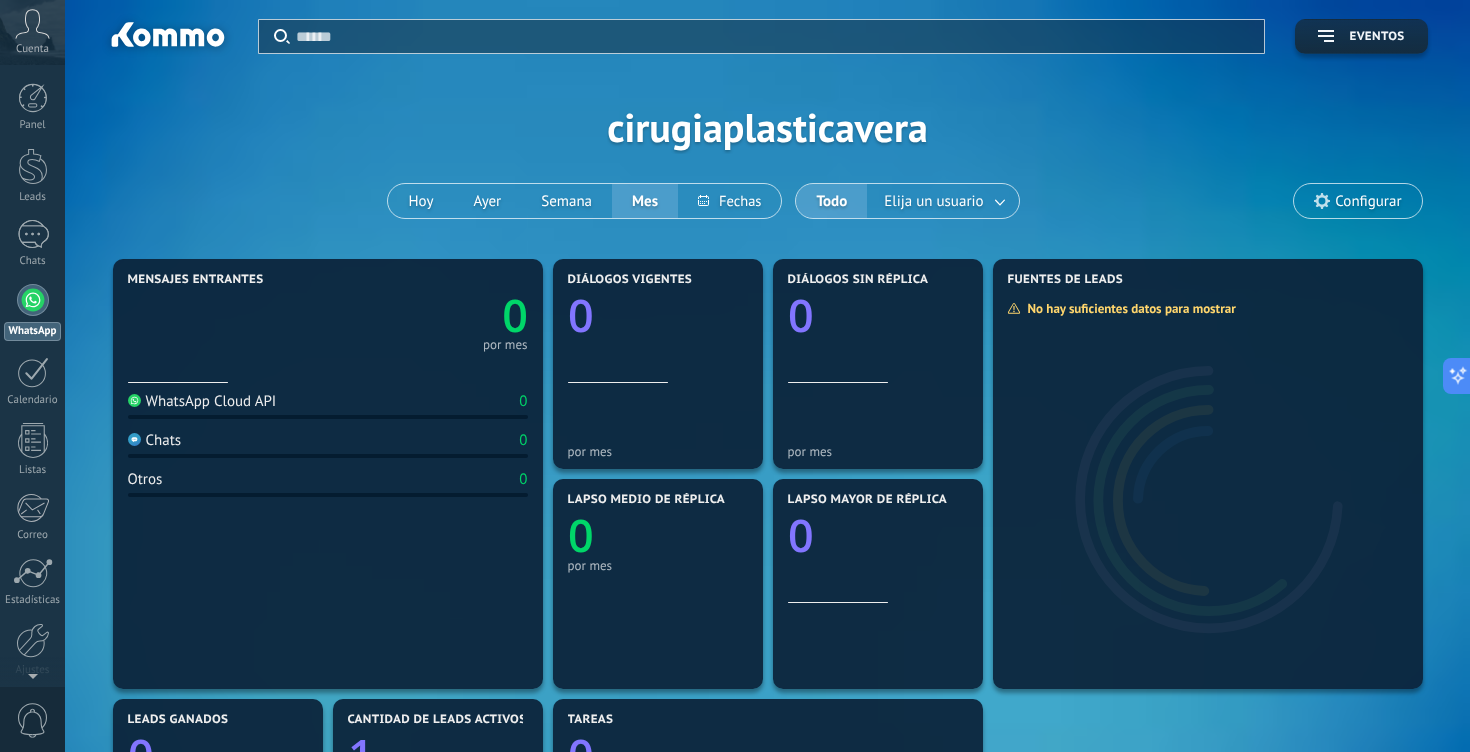 click at bounding box center [33, 300] 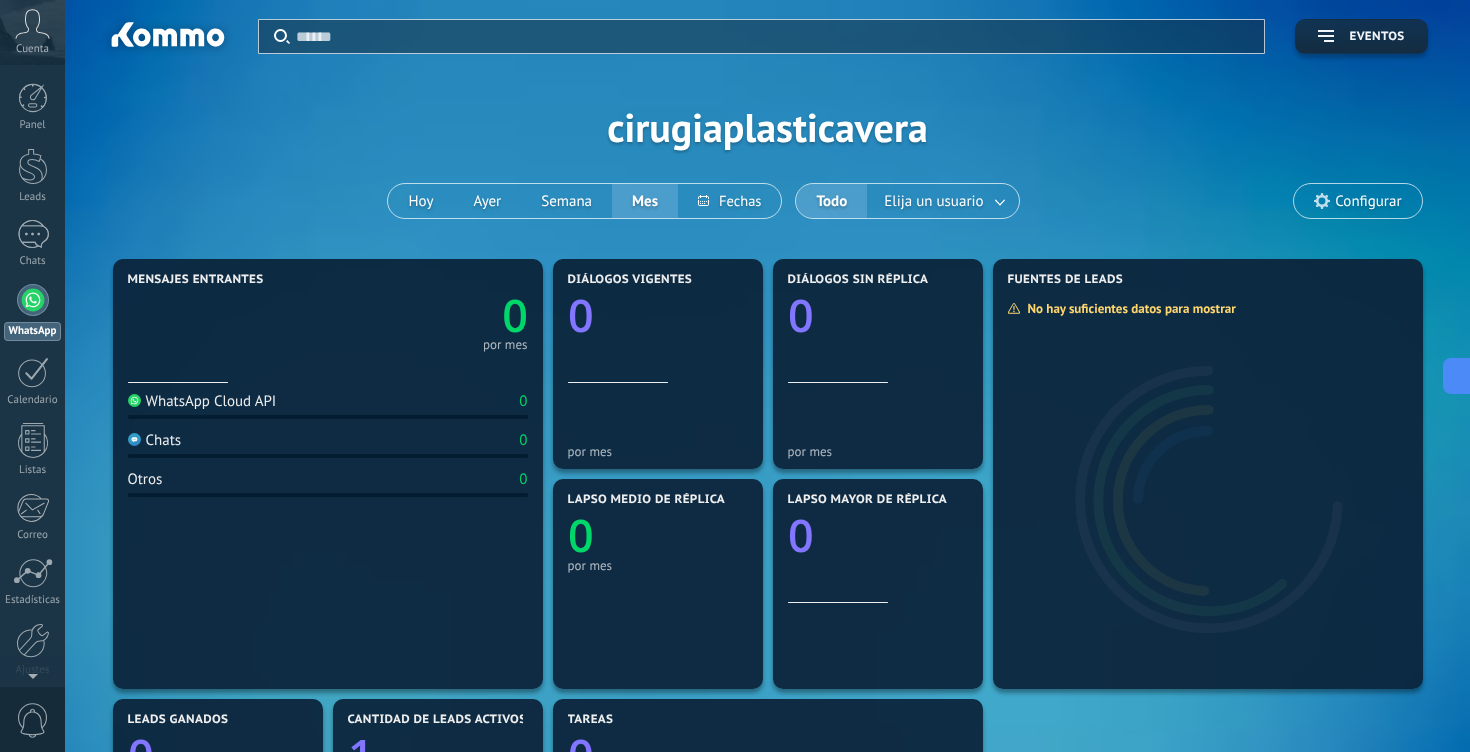 click at bounding box center [33, 300] 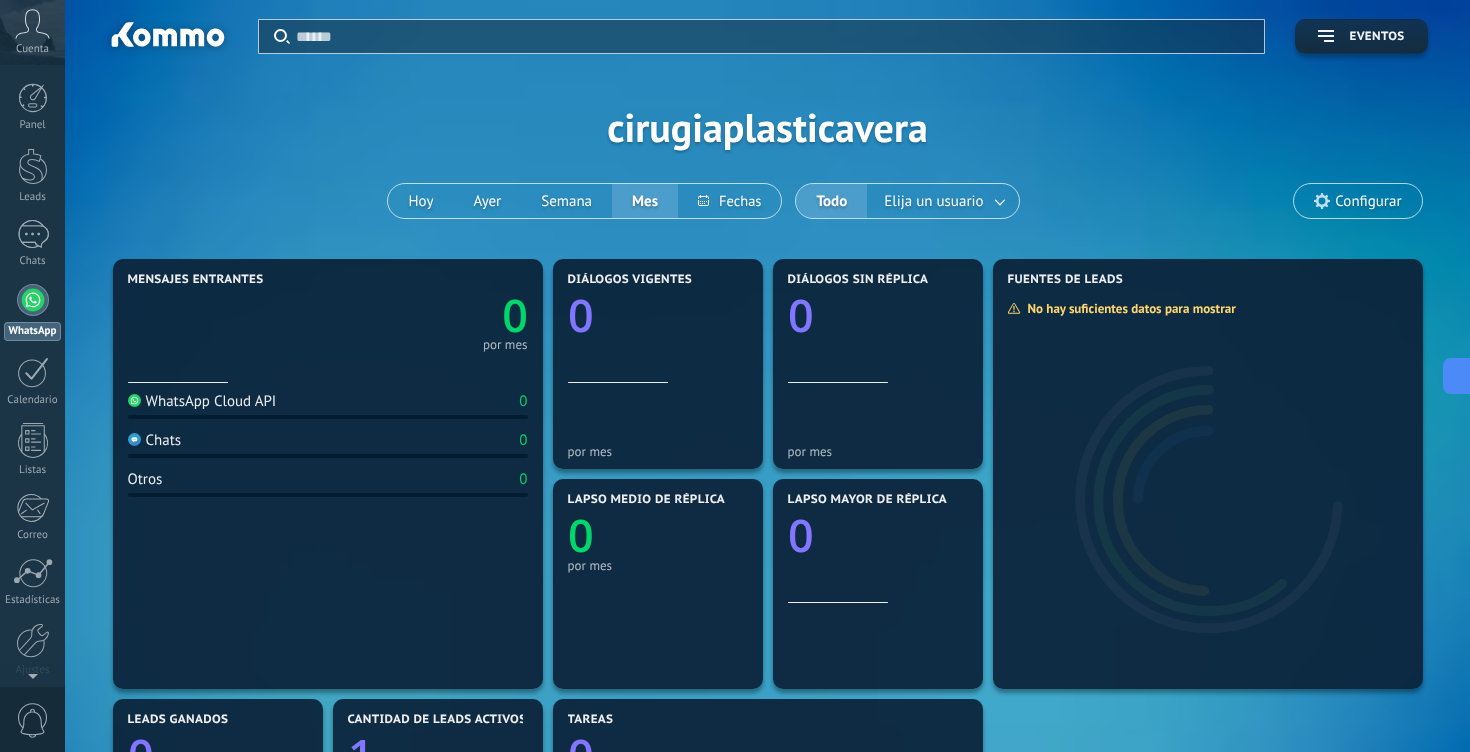 click on "Aplicar Eventos cirugiaplasticavera Hoy Ayer Semana Mes Todo Elija un usuario Configurar" at bounding box center [767, 127] 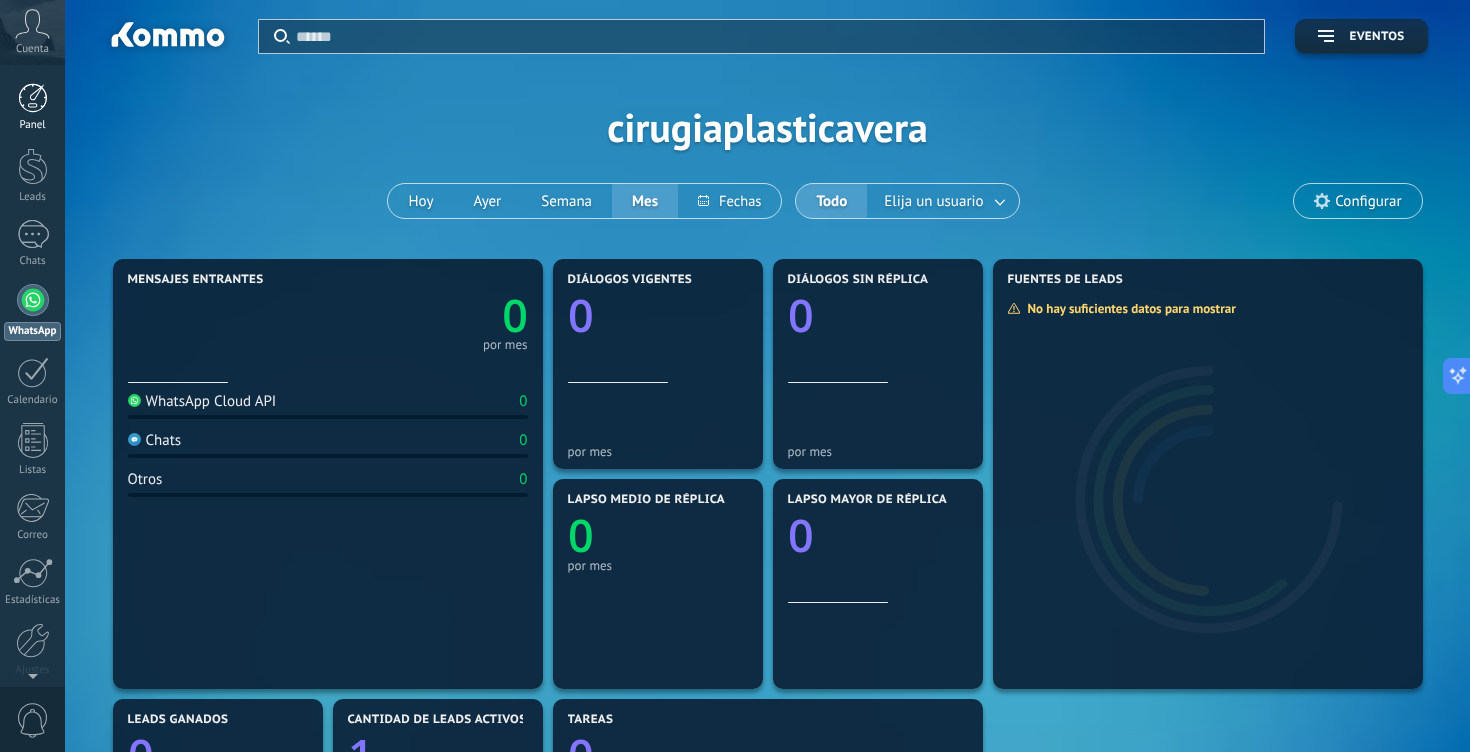 click at bounding box center (33, 98) 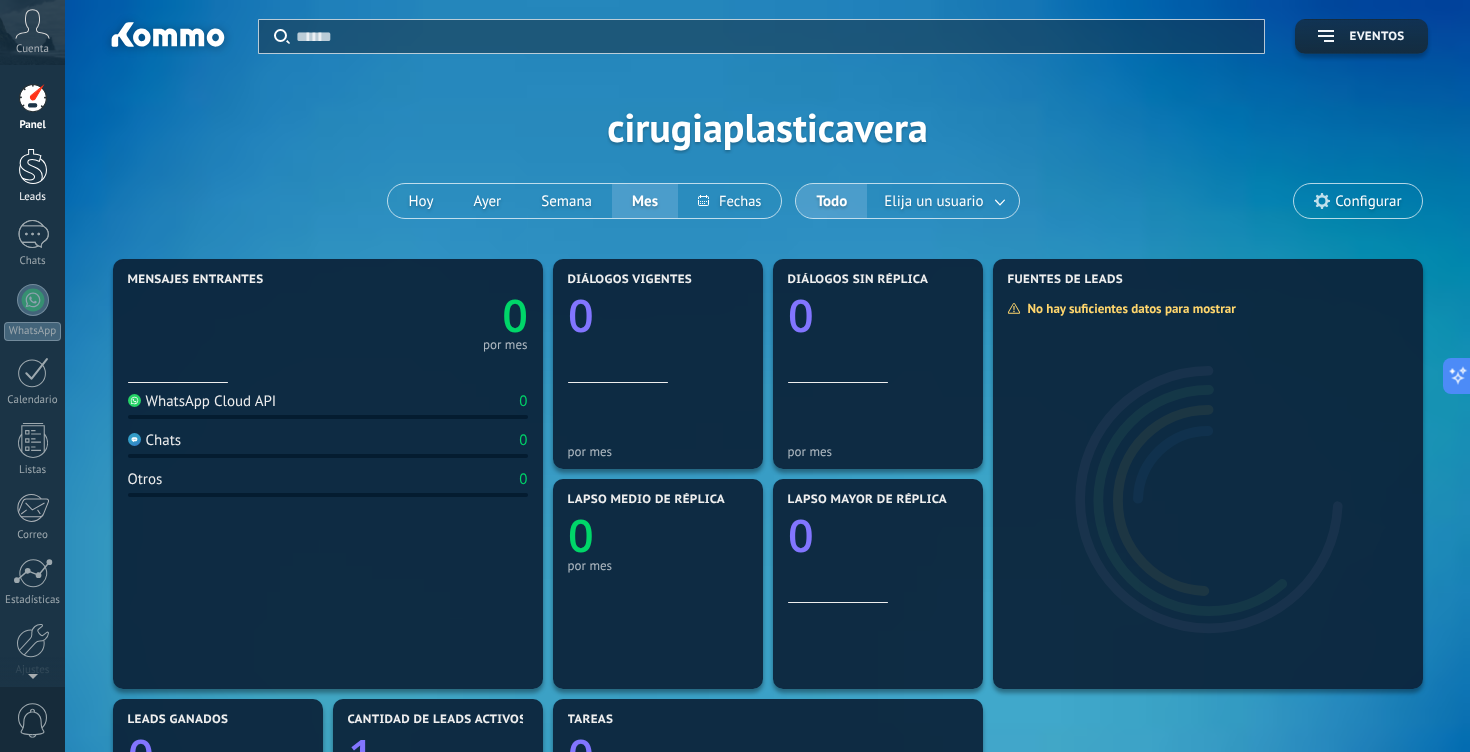 click at bounding box center [33, 166] 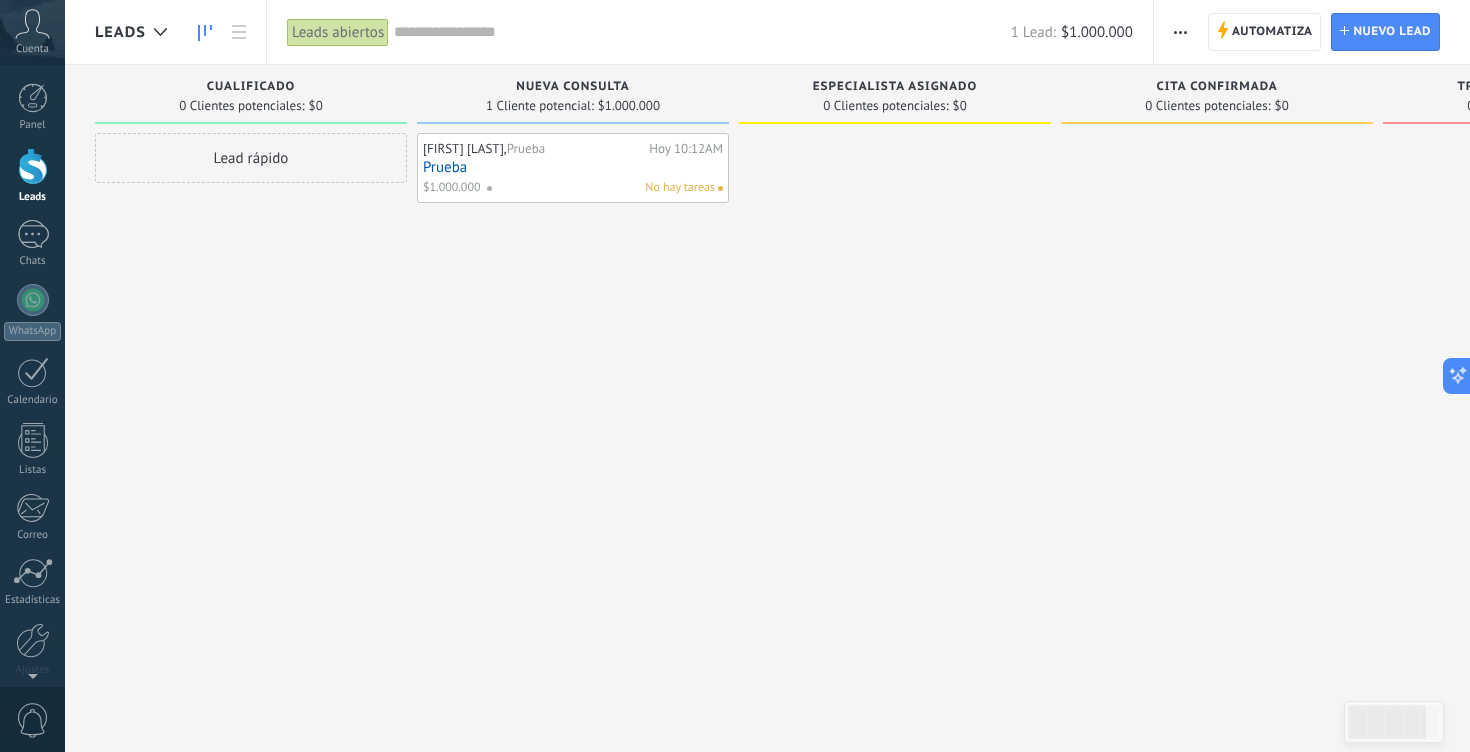 click on "Prueba" at bounding box center [573, 167] 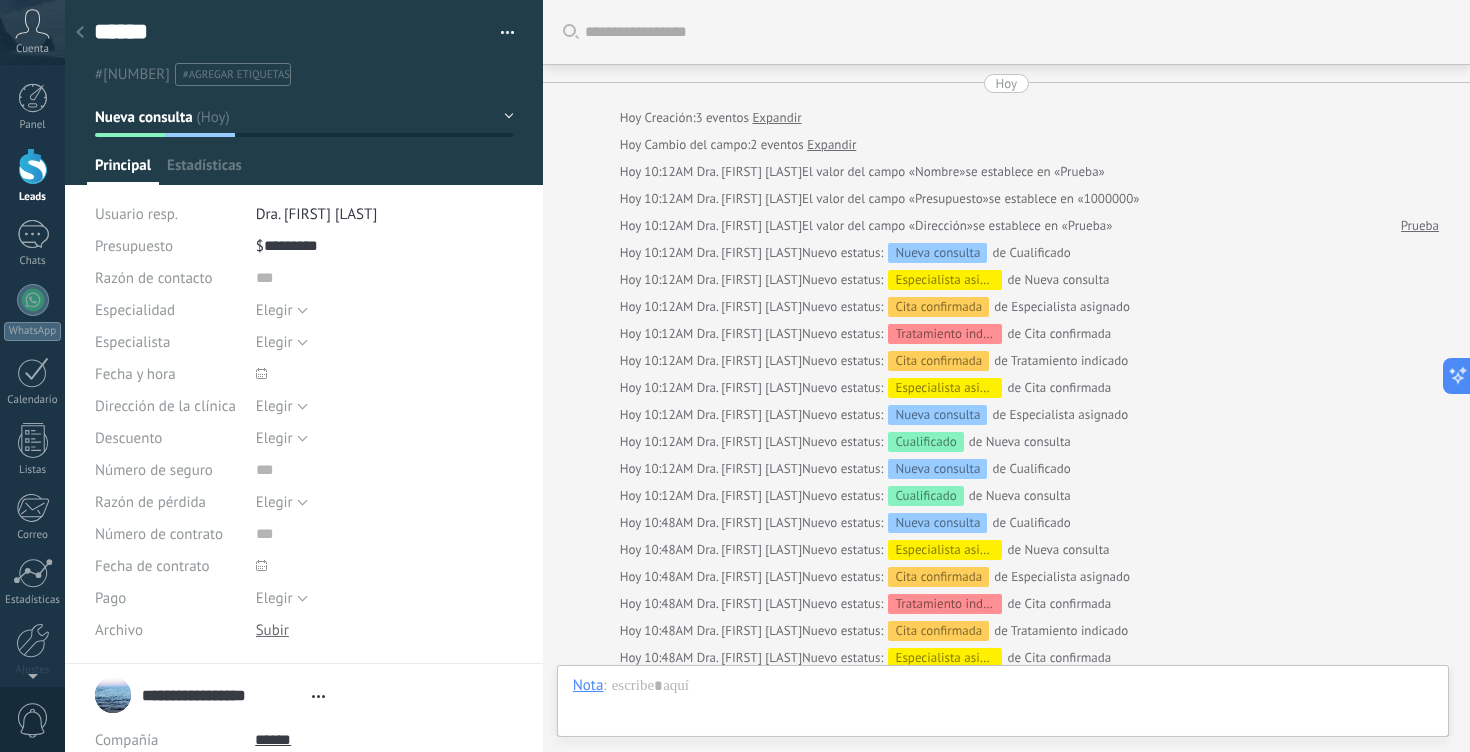 scroll, scrollTop: 291, scrollLeft: 0, axis: vertical 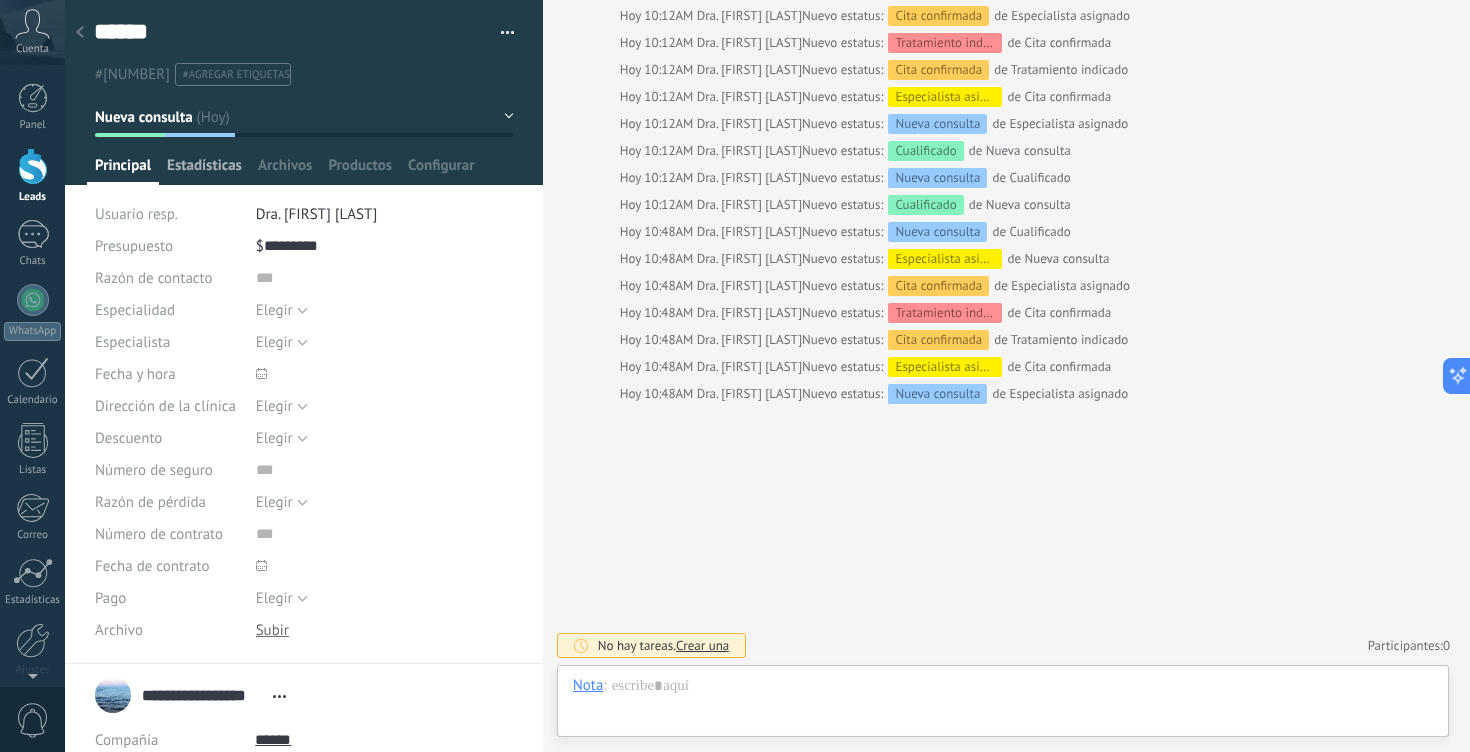 click on "Estadísticas" at bounding box center [204, 170] 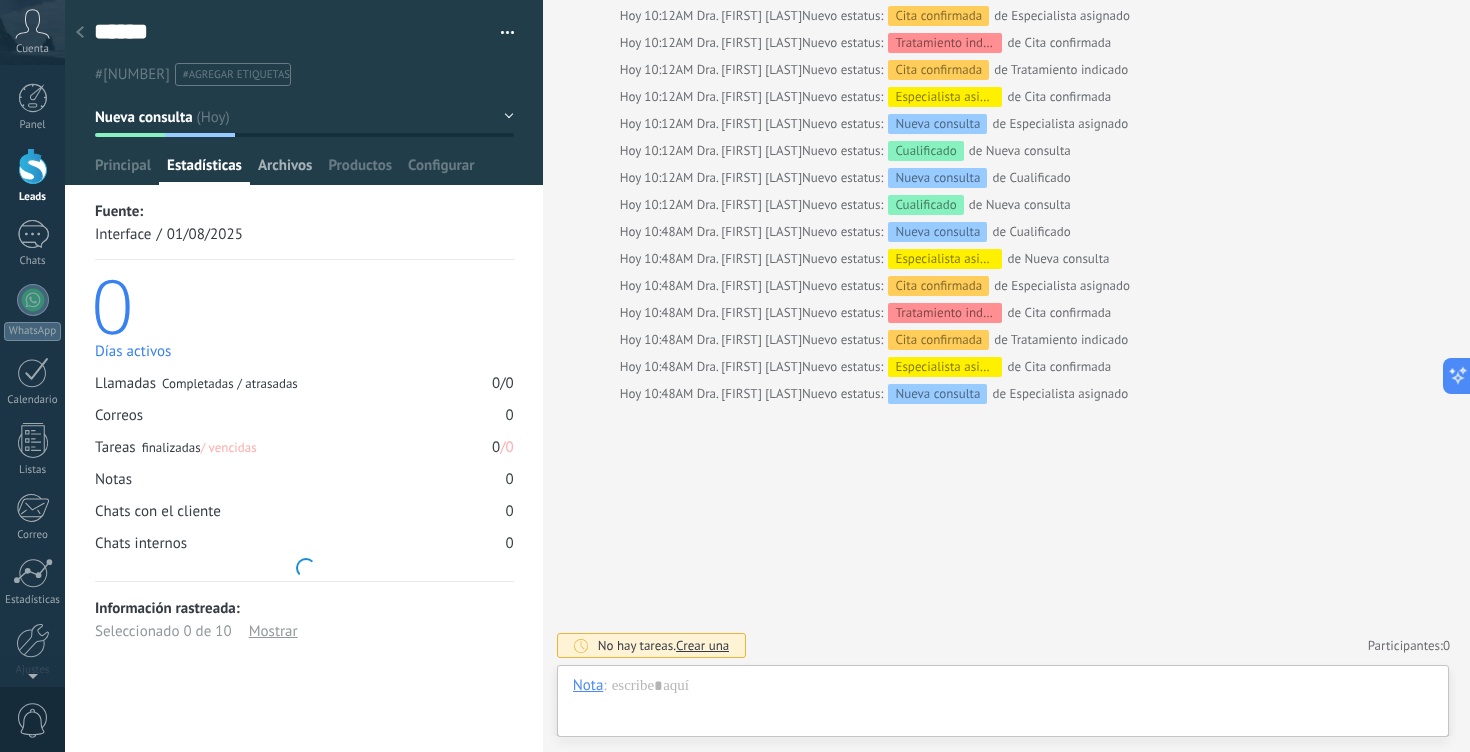 click on "Archivos" at bounding box center [285, 170] 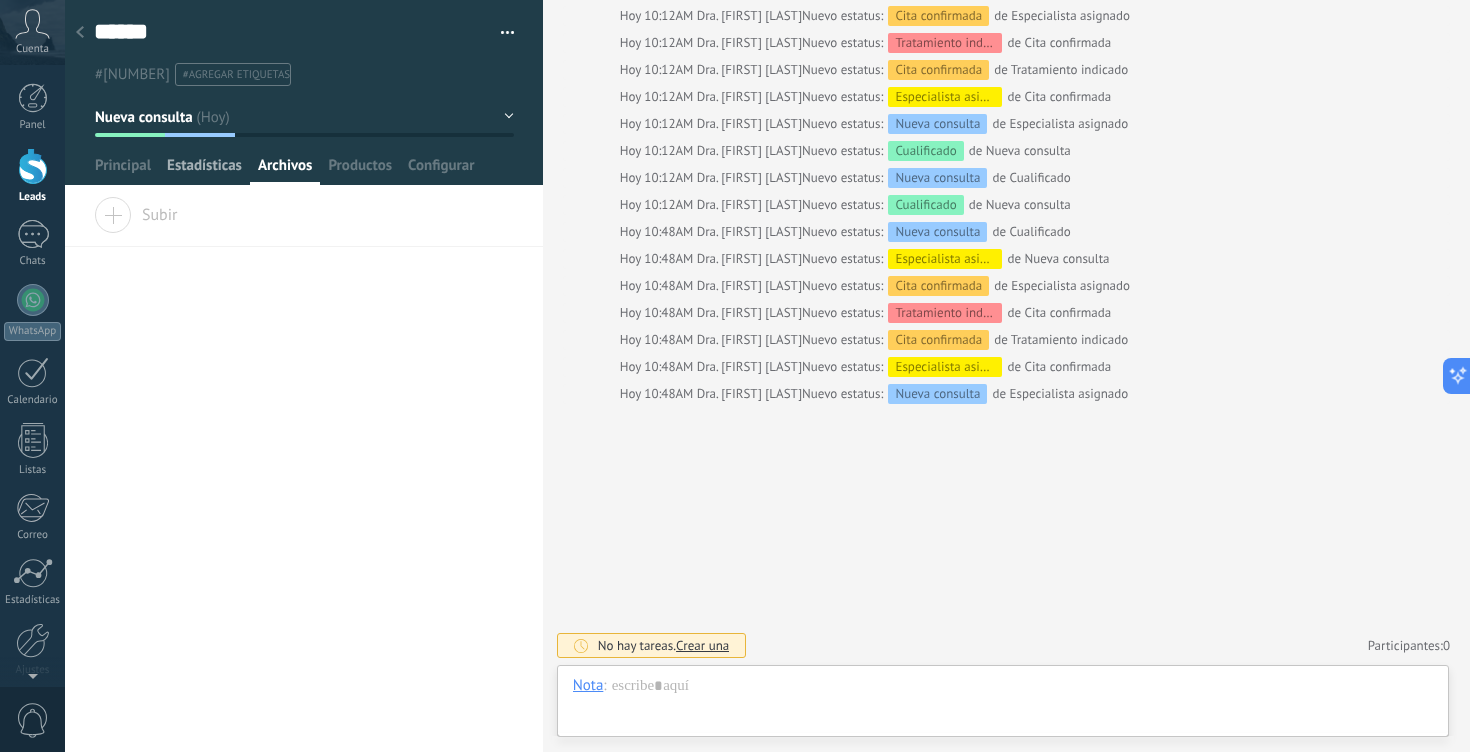 click on "Estadísticas" at bounding box center [204, 170] 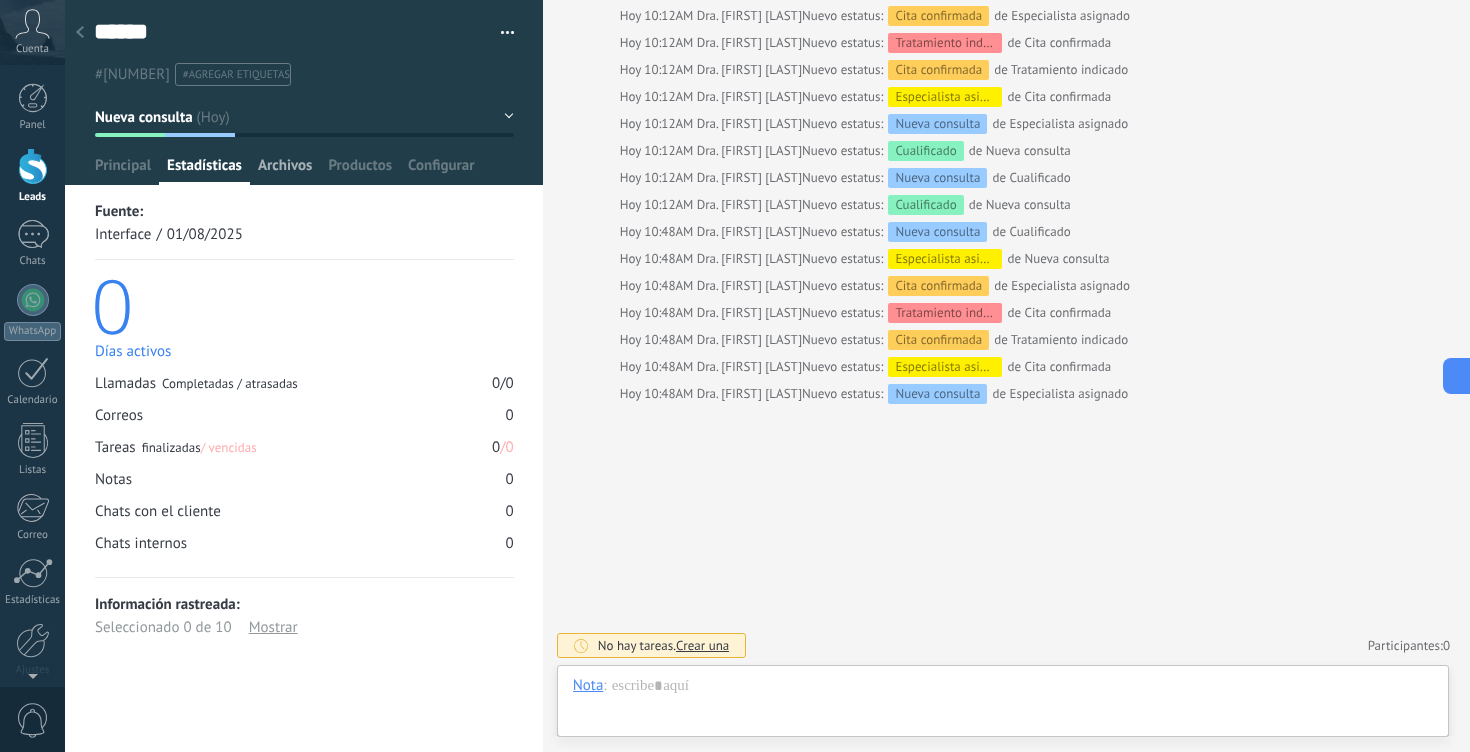 click on "Archivos" at bounding box center (285, 170) 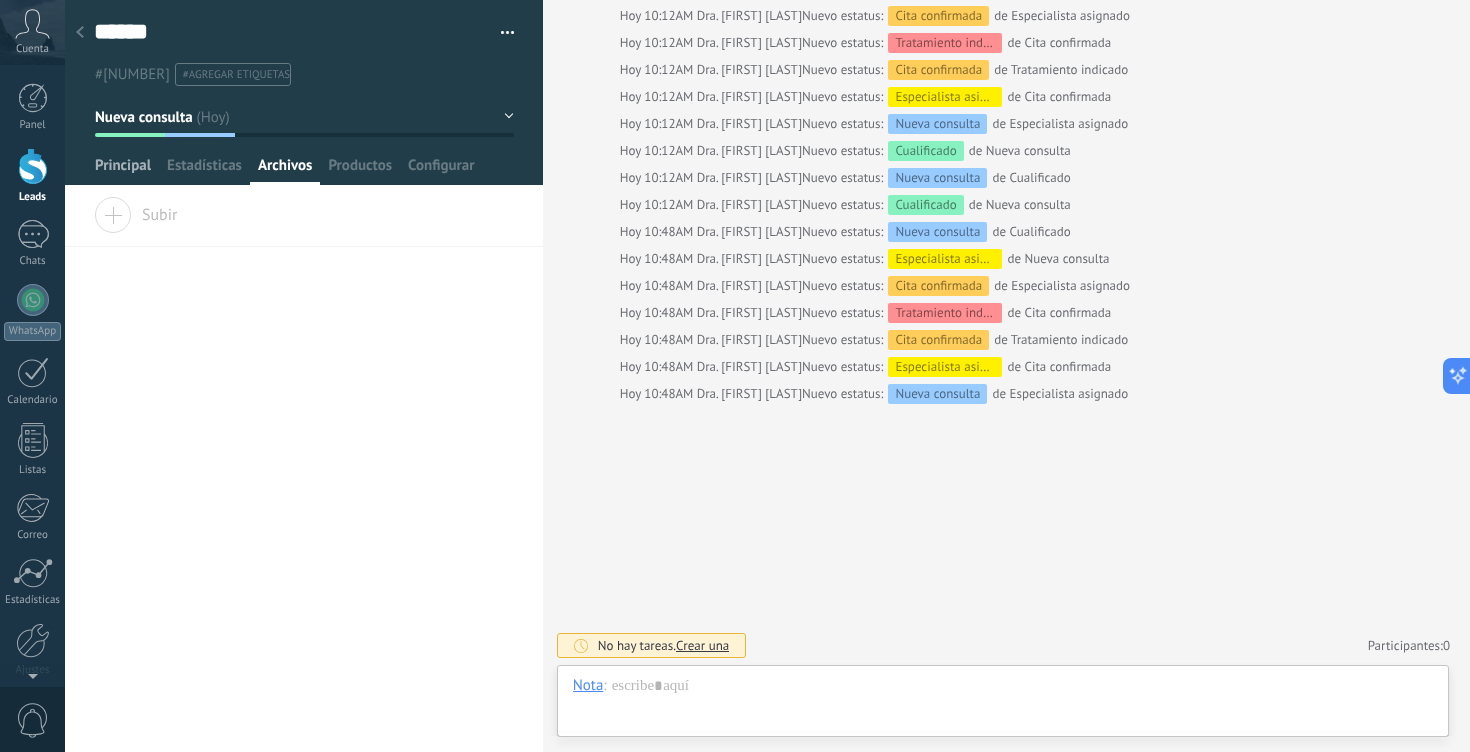 click on "Principal" at bounding box center (123, 170) 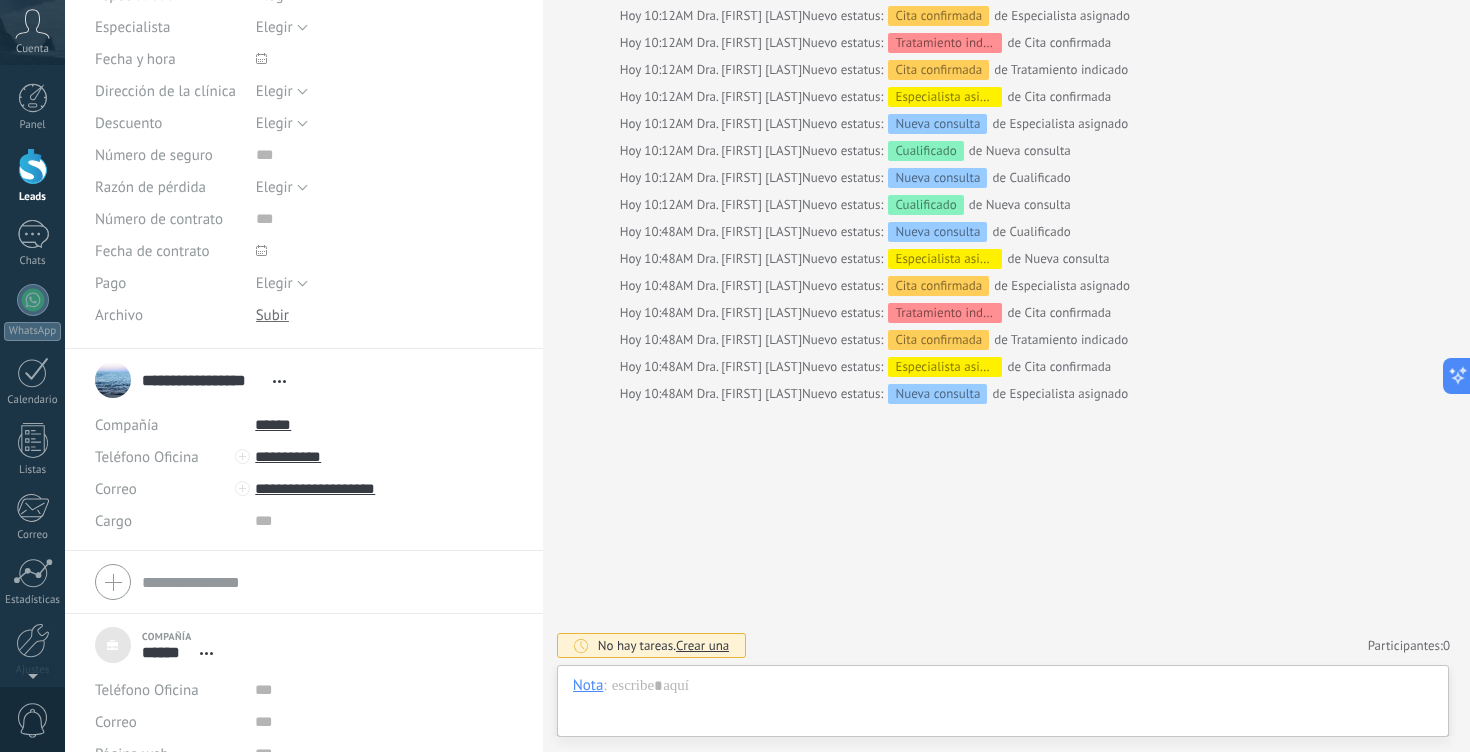 scroll, scrollTop: 378, scrollLeft: 0, axis: vertical 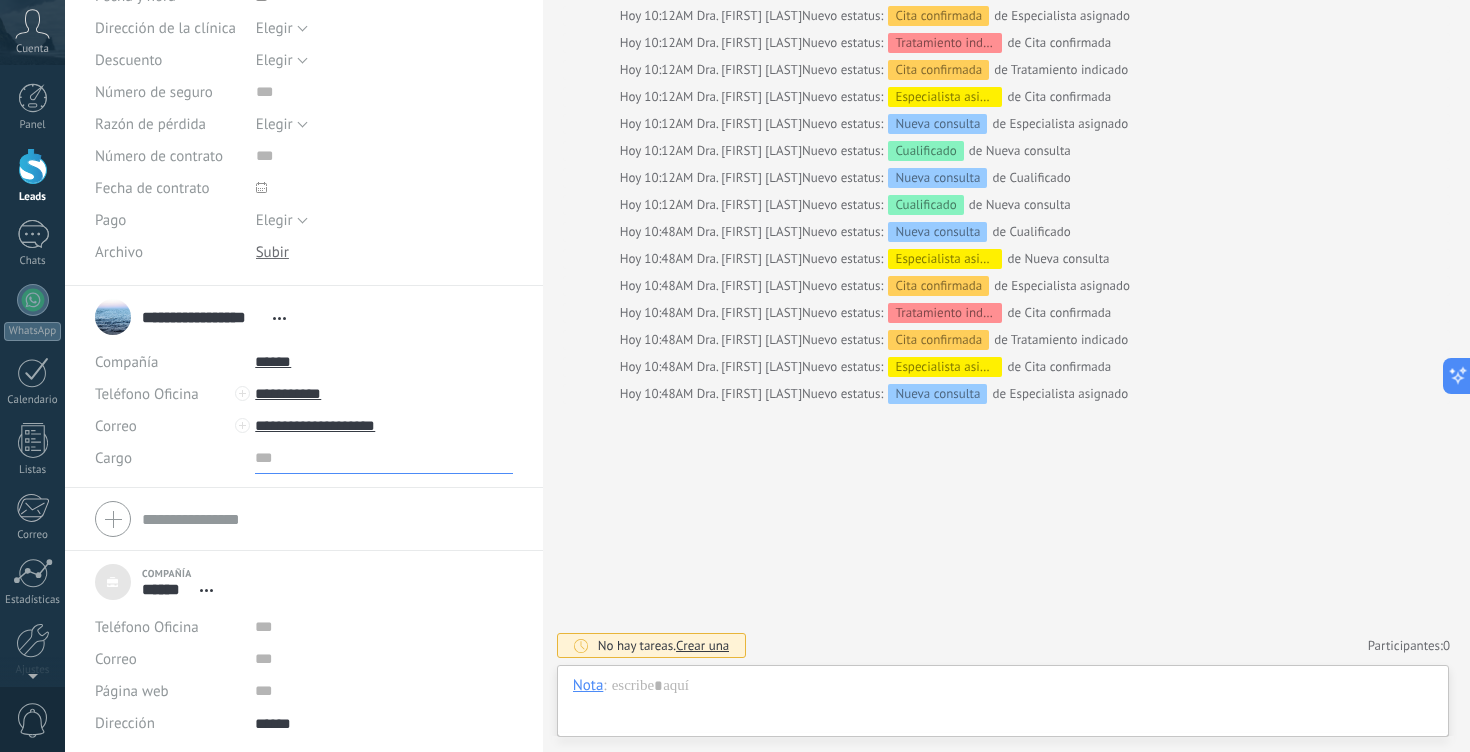 click at bounding box center (383, 458) 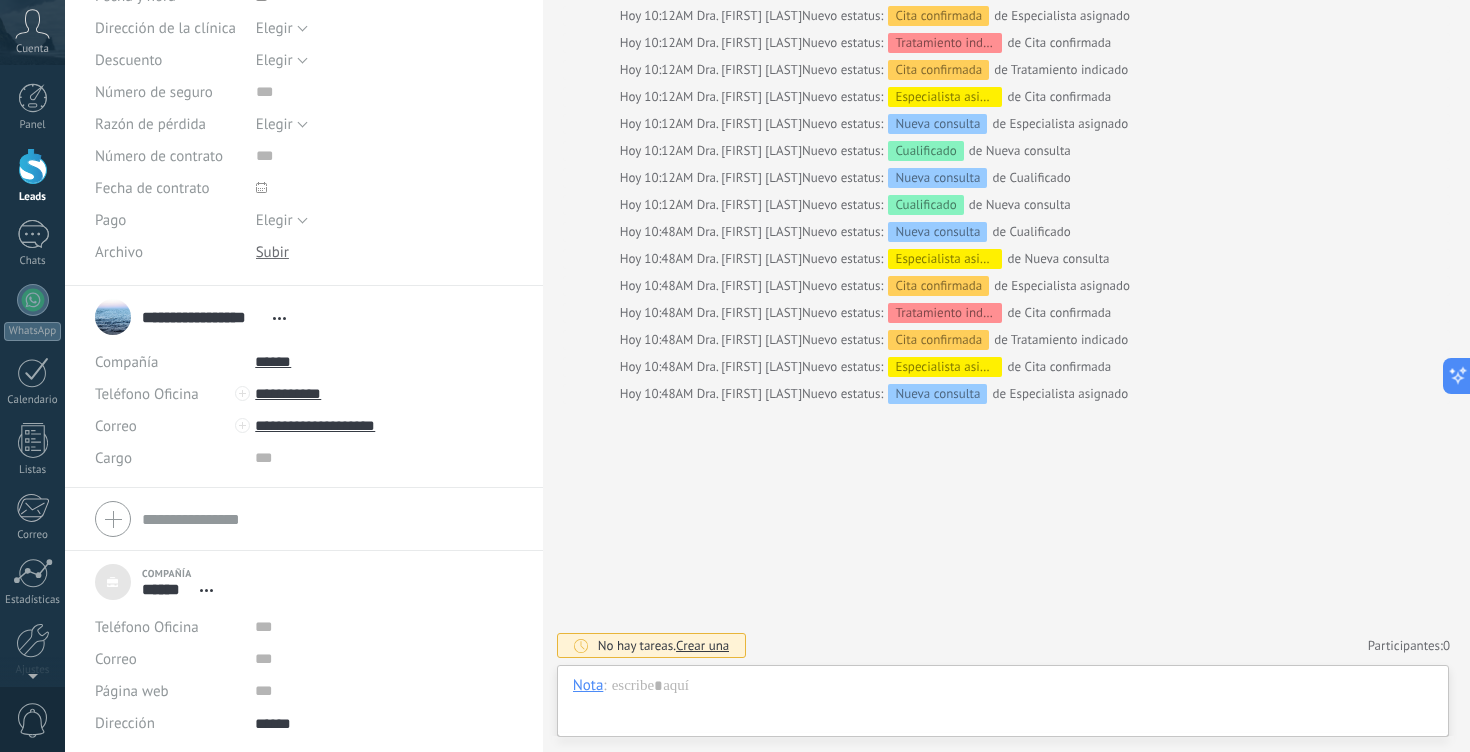 click on "Hoy 10:48AM Dra. [FIRST] [LAST] El valor del campo «Nombre» se establece en «Prueba» Hoy 10:12AM Dra. [FIRST] [LAST] El valor del campo «Presupuesto» se establece en «1000000» Hoy 10:12AM Dra. [FIRST] [LAST] El valor del campo «Dirección» se establece en «Prueba» Prueba Hoy 10:12AM Dra. [FIRST] [LAST] Nuevo estatus: Nueva consulta de Cualificado Hoy 10:12AM Dra. [FIRST] [LAST] Nuevo estatus: Especialista asignado de Nueva consulta Hoy 10:12AM Dra. [FIRST] [LAST] Nuevo estatus: Cita confirmada de Especialista asignado Hoy 10:12AM Dra. [FIRST] [LAST] Nuevo estatus: Tratamiento indicado de Cita confirmada Hoy 10:12AM Dra. [FIRST] [LAST] Nuevo estatus: Cita confirmada de Tratamiento indicado Hoy 10:12AM Dra. [FIRST] [LAST] Nuevo estatus: Especialista asignado de Cita confirmada Hoy 10:12AM Dra. [FIRST] [LAST] Nuevo estatus: Nueva consulta de Especialista asignado Hoy 10:12AM 0" at bounding box center (1006, 231) 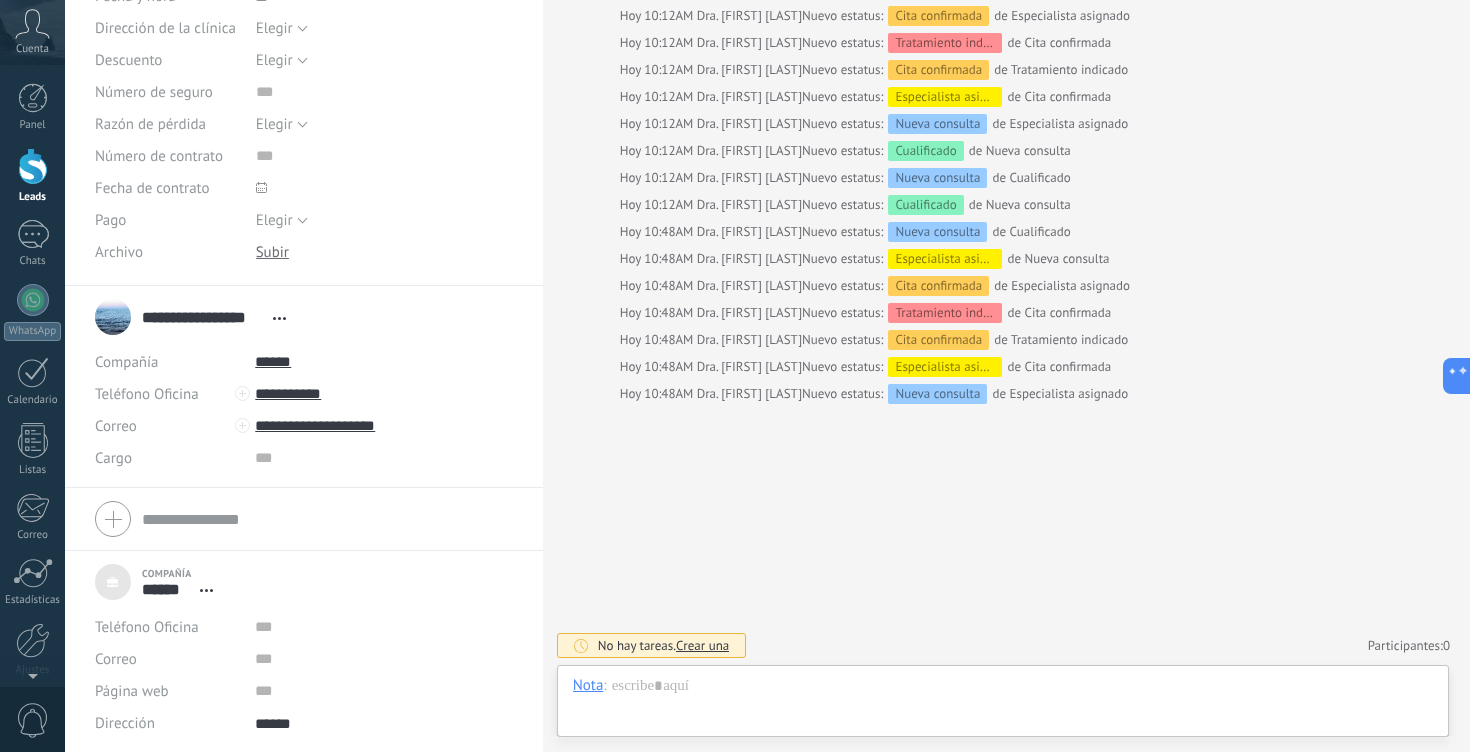 scroll, scrollTop: 0, scrollLeft: 0, axis: both 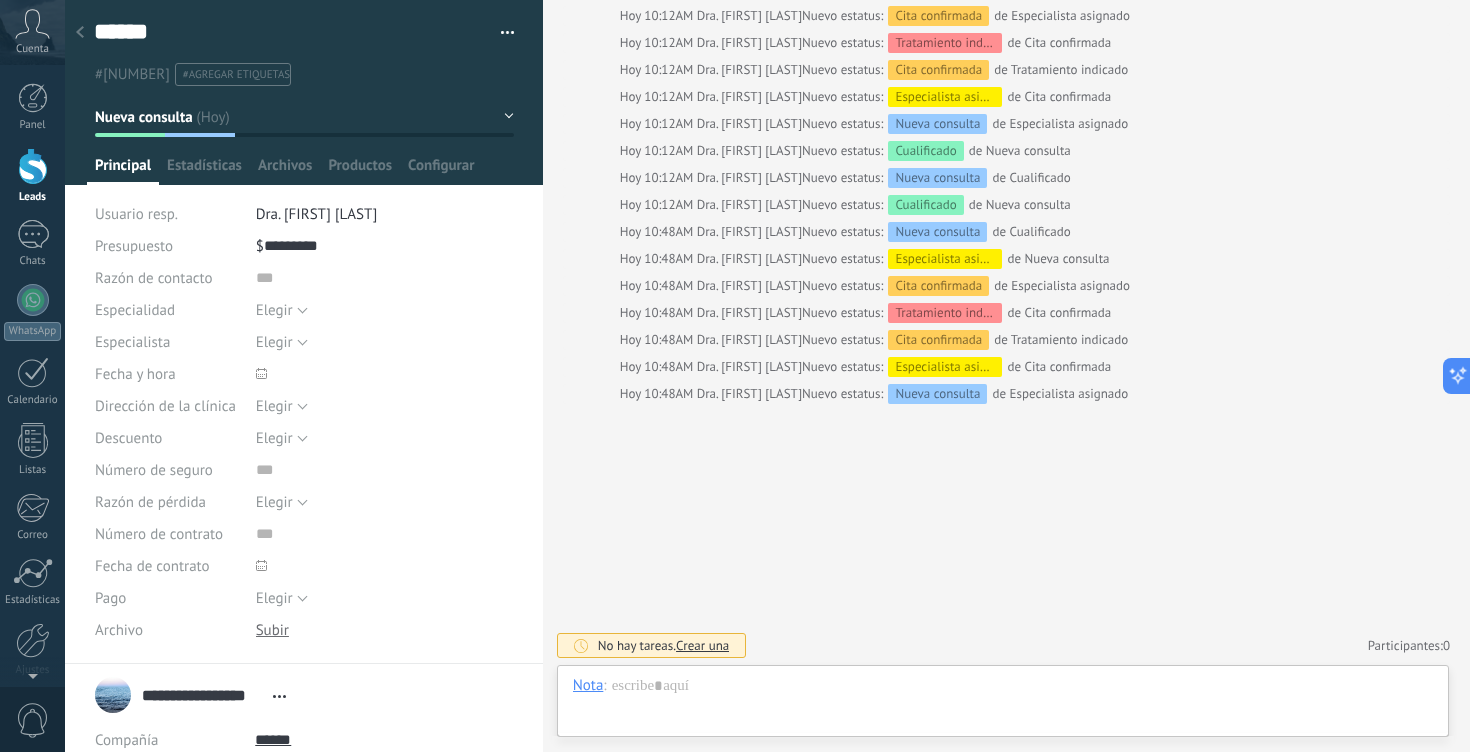 click on "Nueva consulta" at bounding box center [304, 117] 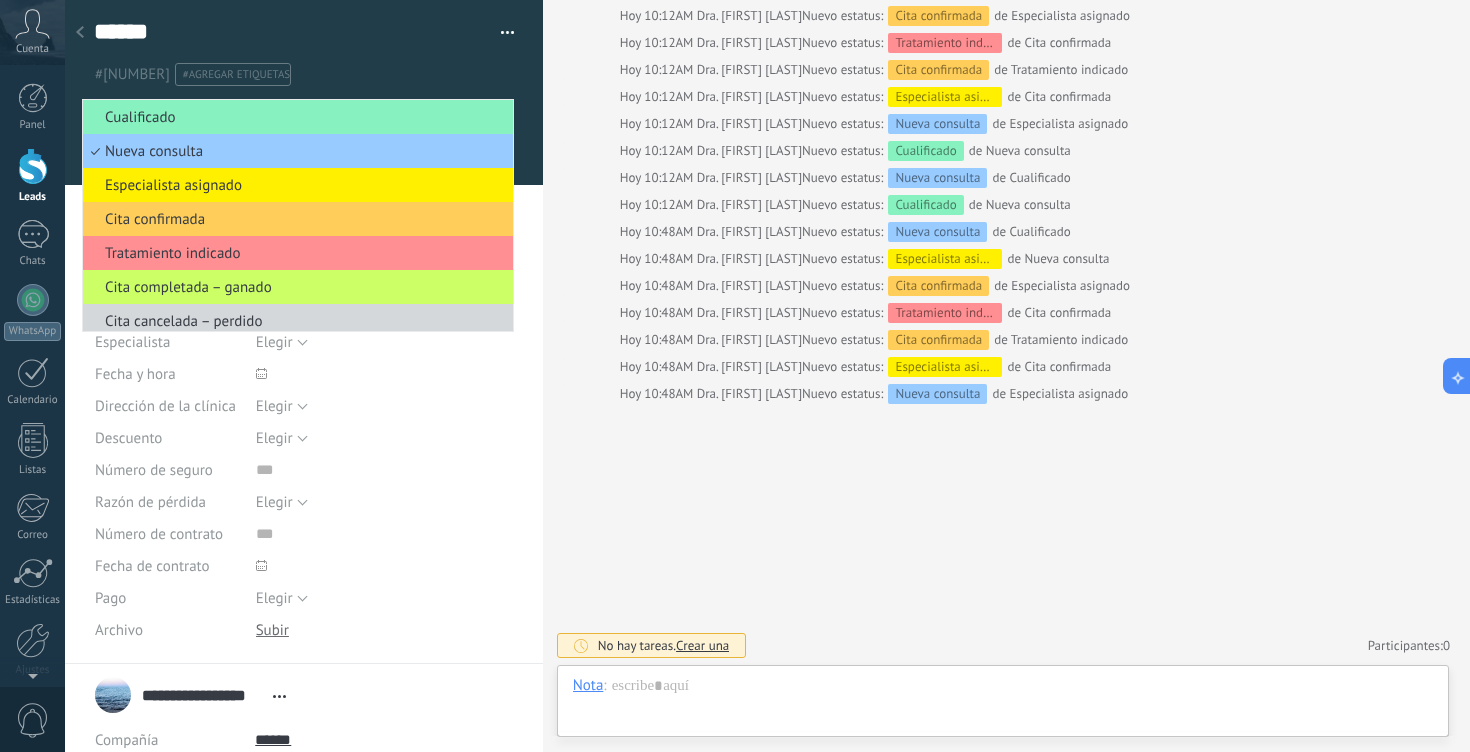 click on "#[NUMBER]
#agregar etiquetas" at bounding box center (300, 74) 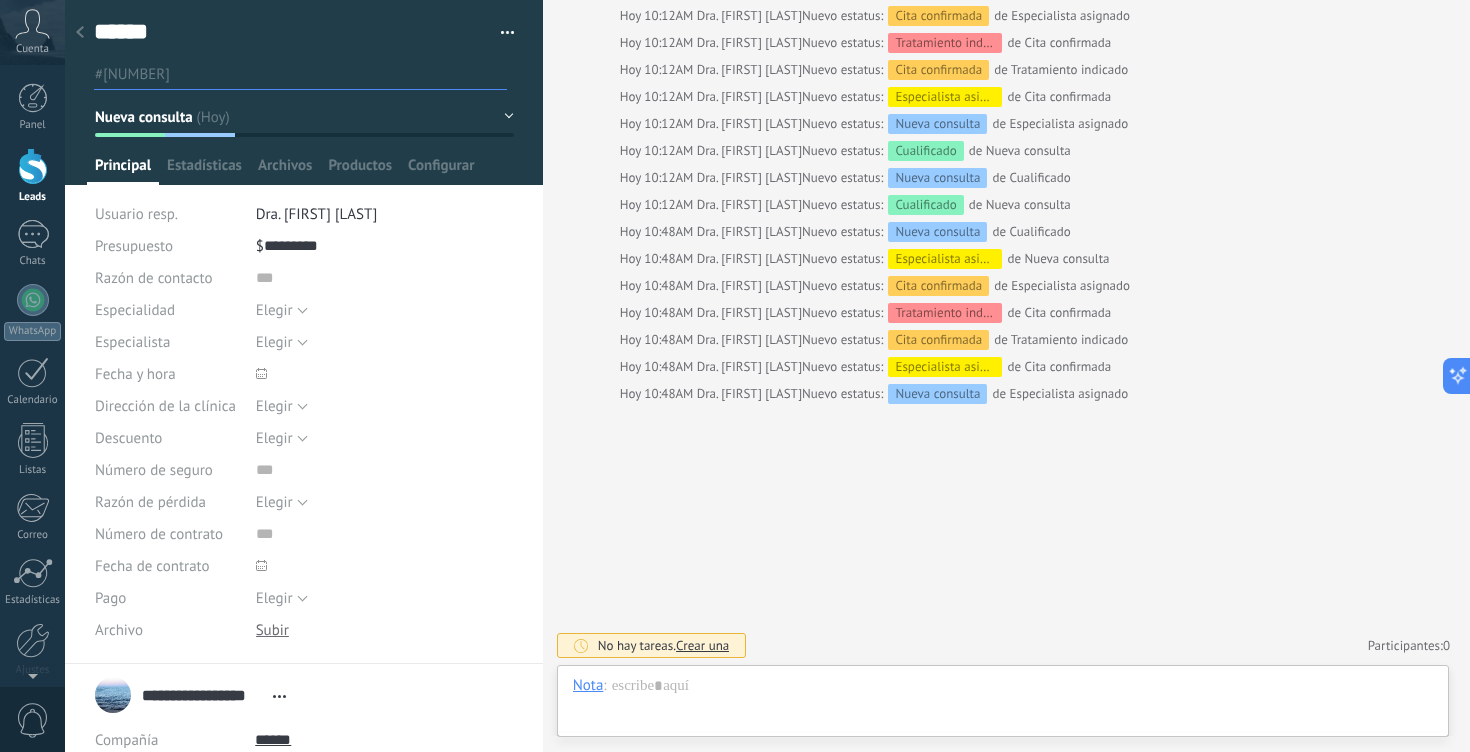 click at bounding box center [500, 33] 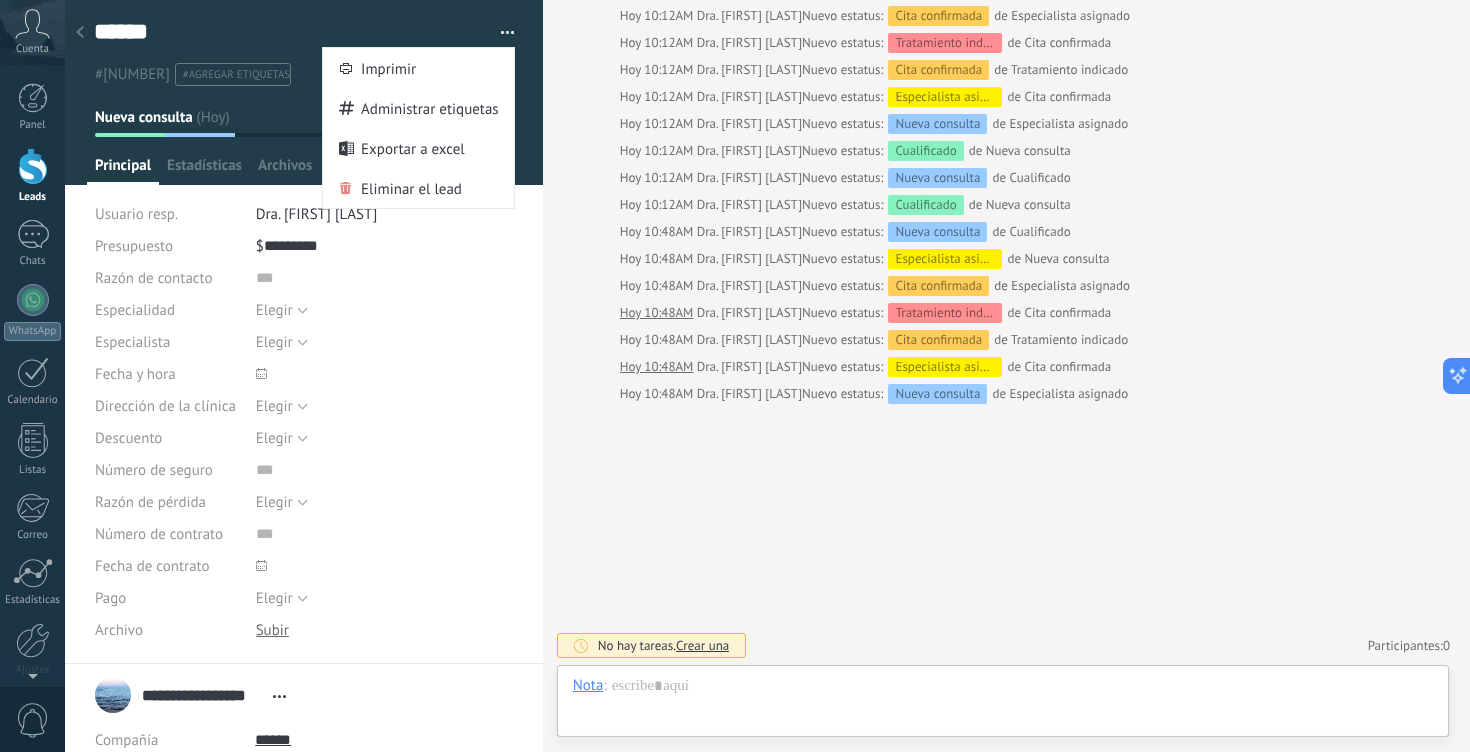 click on "Hoy 10:48AM Dra. [FIRST] [LAST] El valor del campo «Nombre» se establece en «Prueba» Hoy 10:12AM Dra. [FIRST] [LAST] El valor del campo «Presupuesto» se establece en «1000000» Hoy 10:12AM Dra. [FIRST] [LAST] El valor del campo «Dirección» se establece en «Prueba» Prueba Hoy 10:12AM Dra. [FIRST] [LAST] Nuevo estatus: Nueva consulta de Cualificado Hoy 10:12AM Dra. [FIRST] [LAST] Nuevo estatus: Especialista asignado de Nueva consulta Hoy 10:12AM Dra. [FIRST] [LAST] Nuevo estatus: Cita confirmada de Especialista asignado Hoy 10:12AM Dra. [FIRST] [LAST] Nuevo estatus: Tratamiento indicado de Cita confirmada Hoy 10:12AM Dra. [FIRST] [LAST] Nuevo estatus: Cita confirmada de Tratamiento indicado Hoy 10:12AM Dra. [FIRST] [LAST] Nuevo estatus: Especialista asignado de Cita confirmada Hoy 10:12AM Dra. [FIRST] [LAST] Nuevo estatus: Nueva consulta de Especialista asignado Hoy 10:12AM 0" at bounding box center [1006, 231] 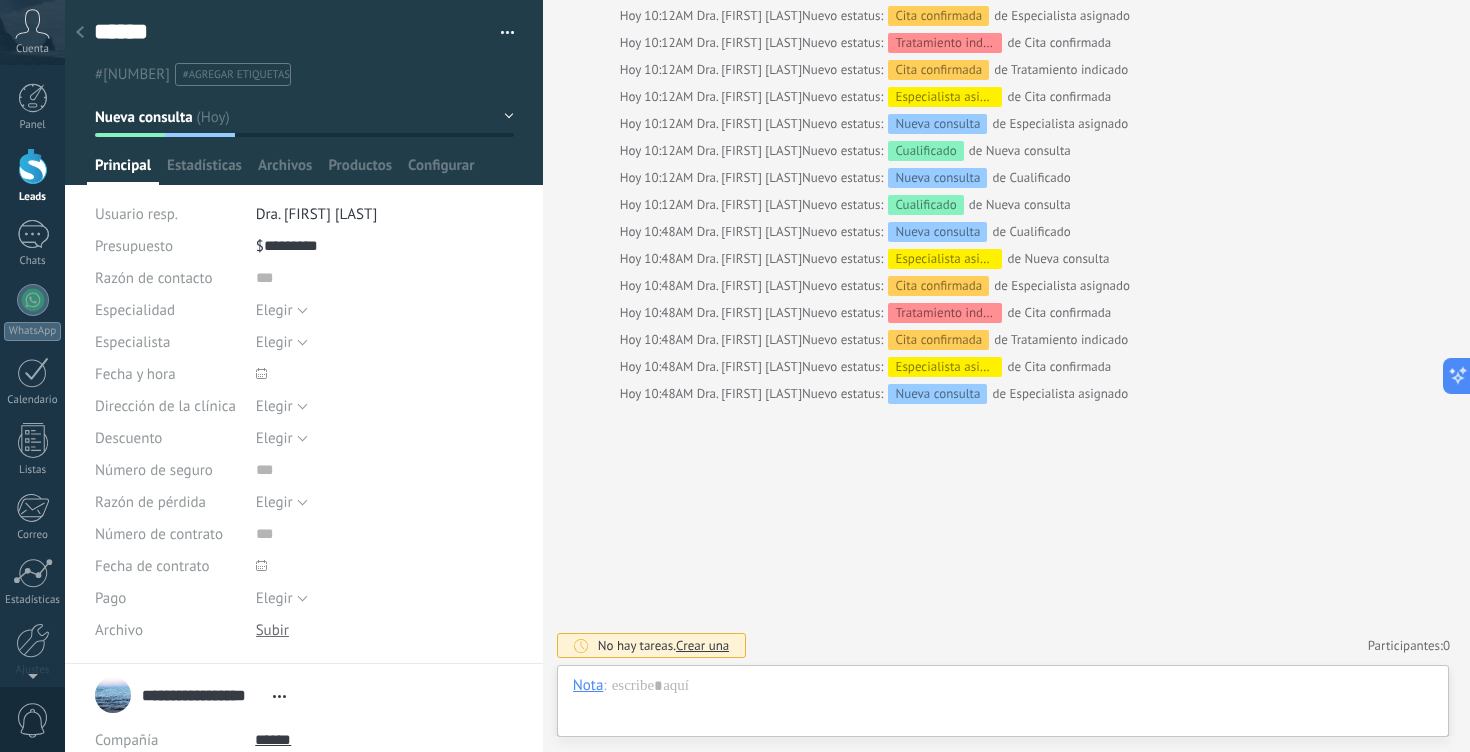 click 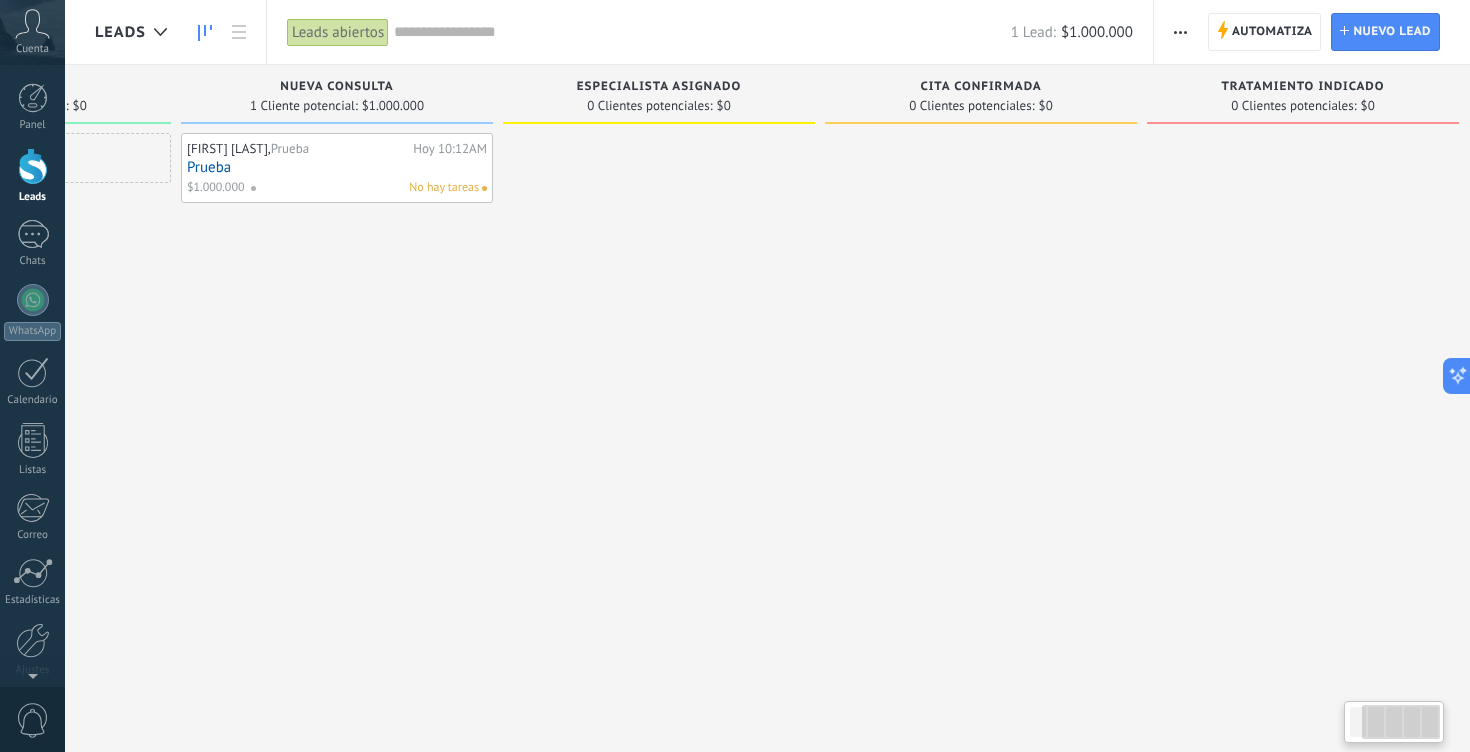 scroll, scrollTop: 0, scrollLeft: 255, axis: horizontal 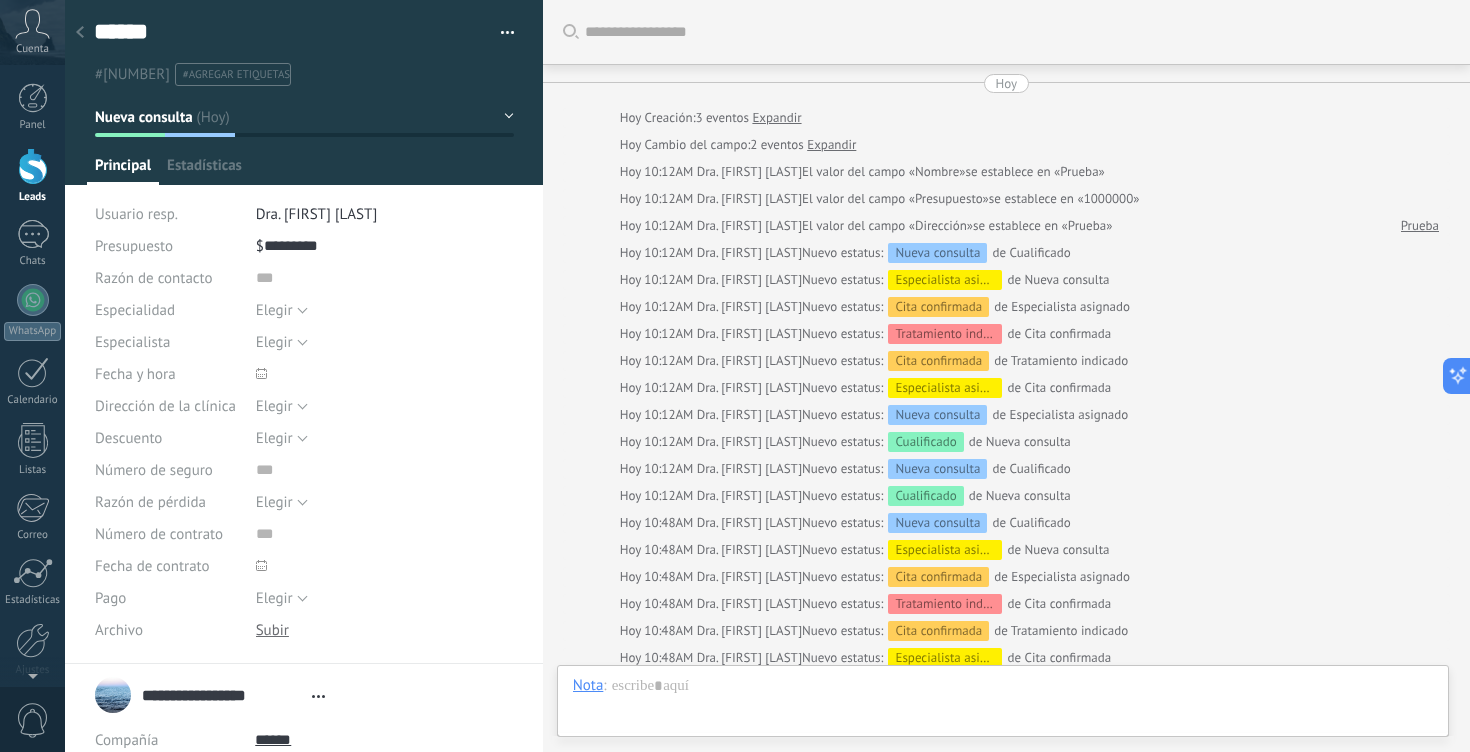 type on "******" 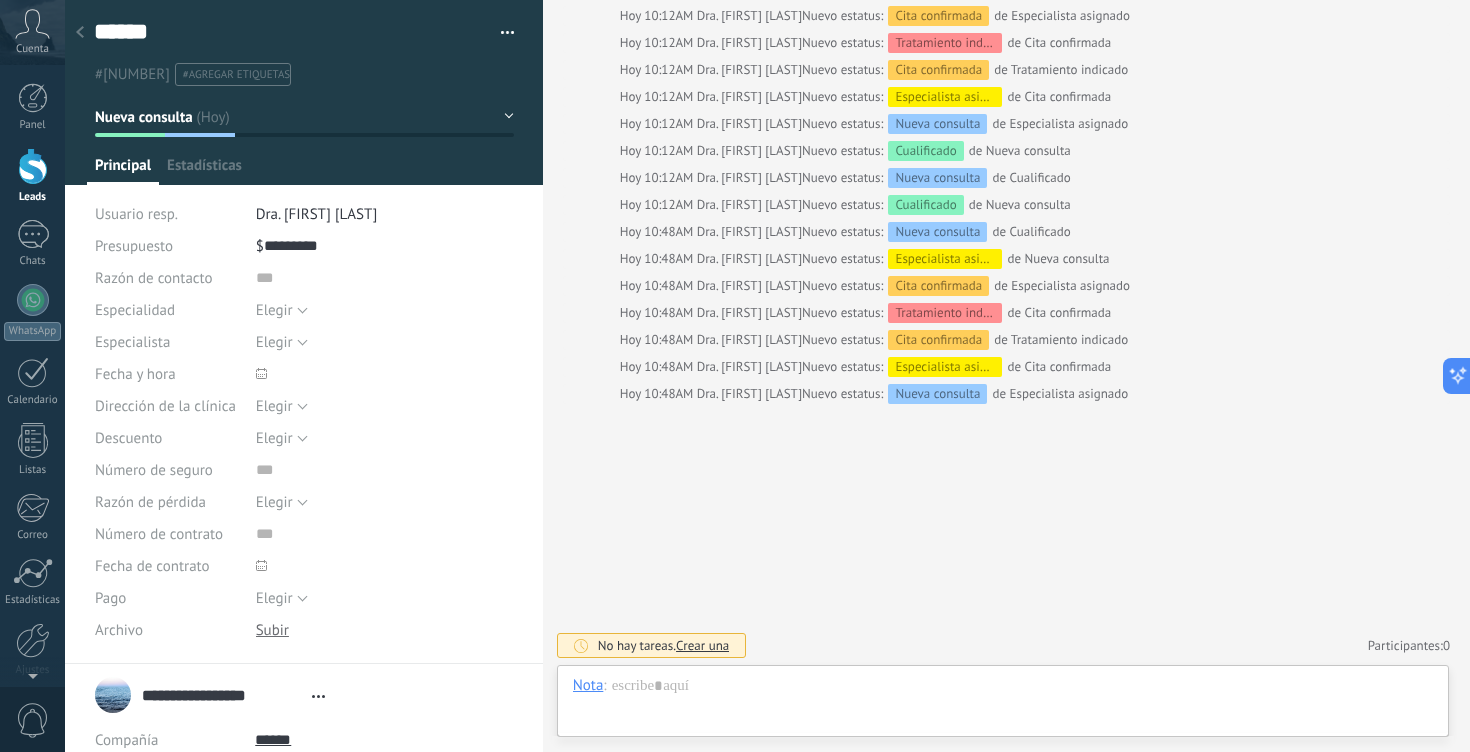 scroll, scrollTop: 20, scrollLeft: 0, axis: vertical 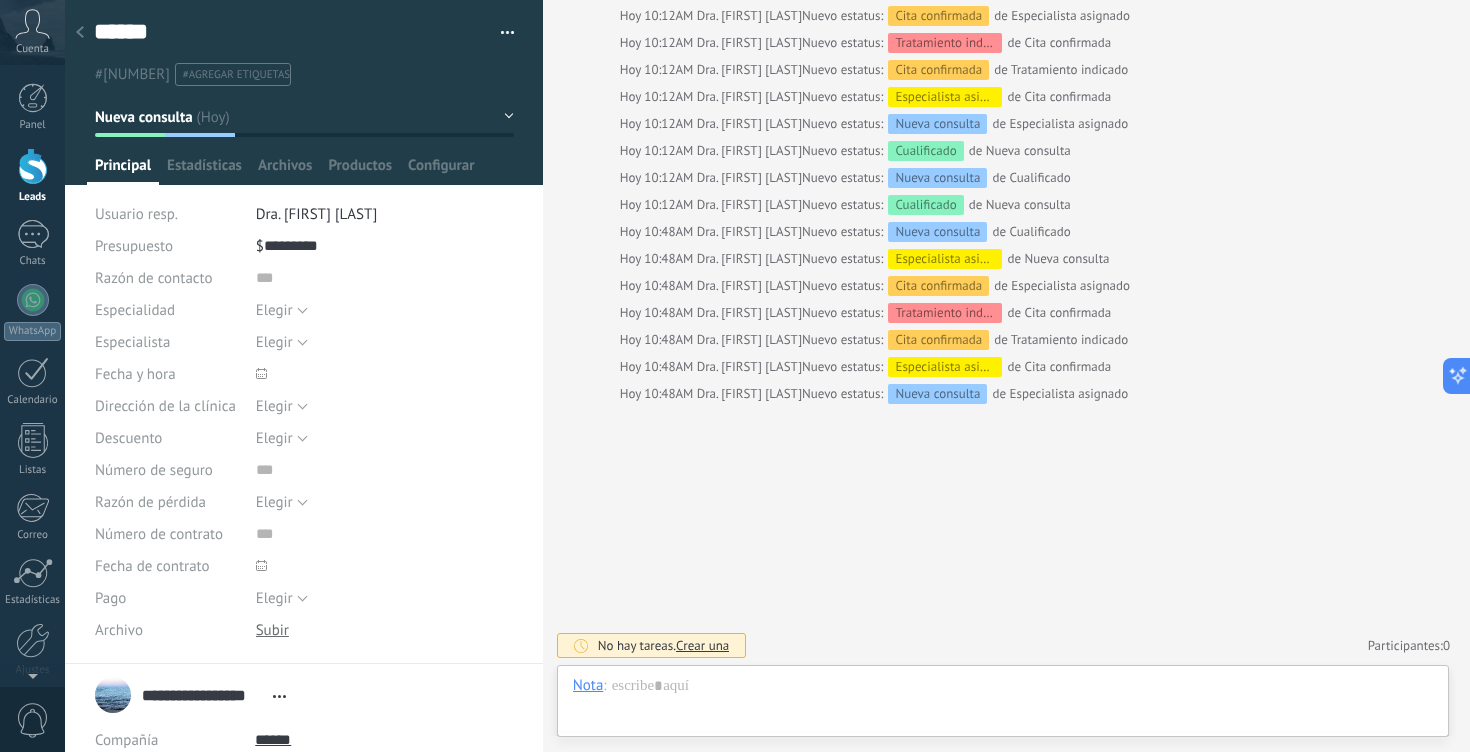 click 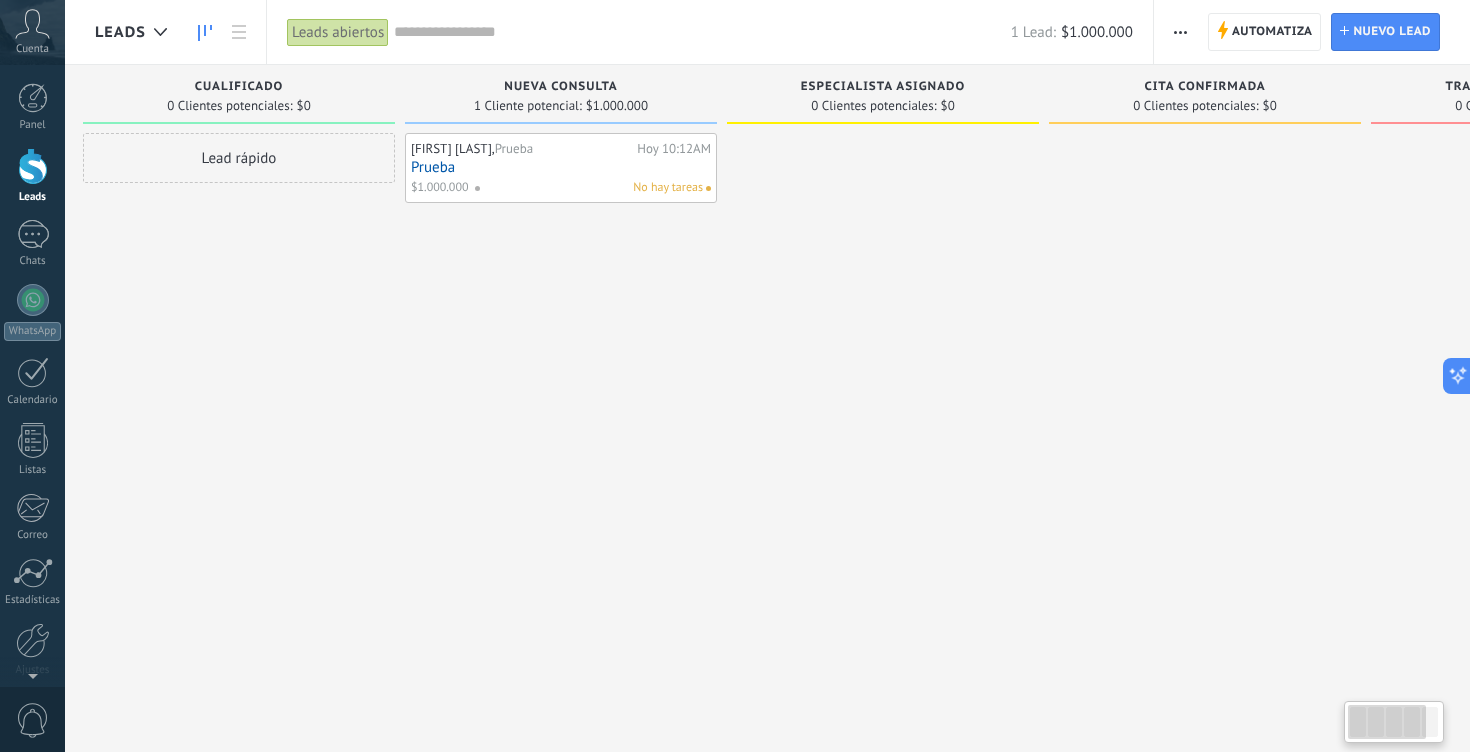 scroll, scrollTop: 0, scrollLeft: 0, axis: both 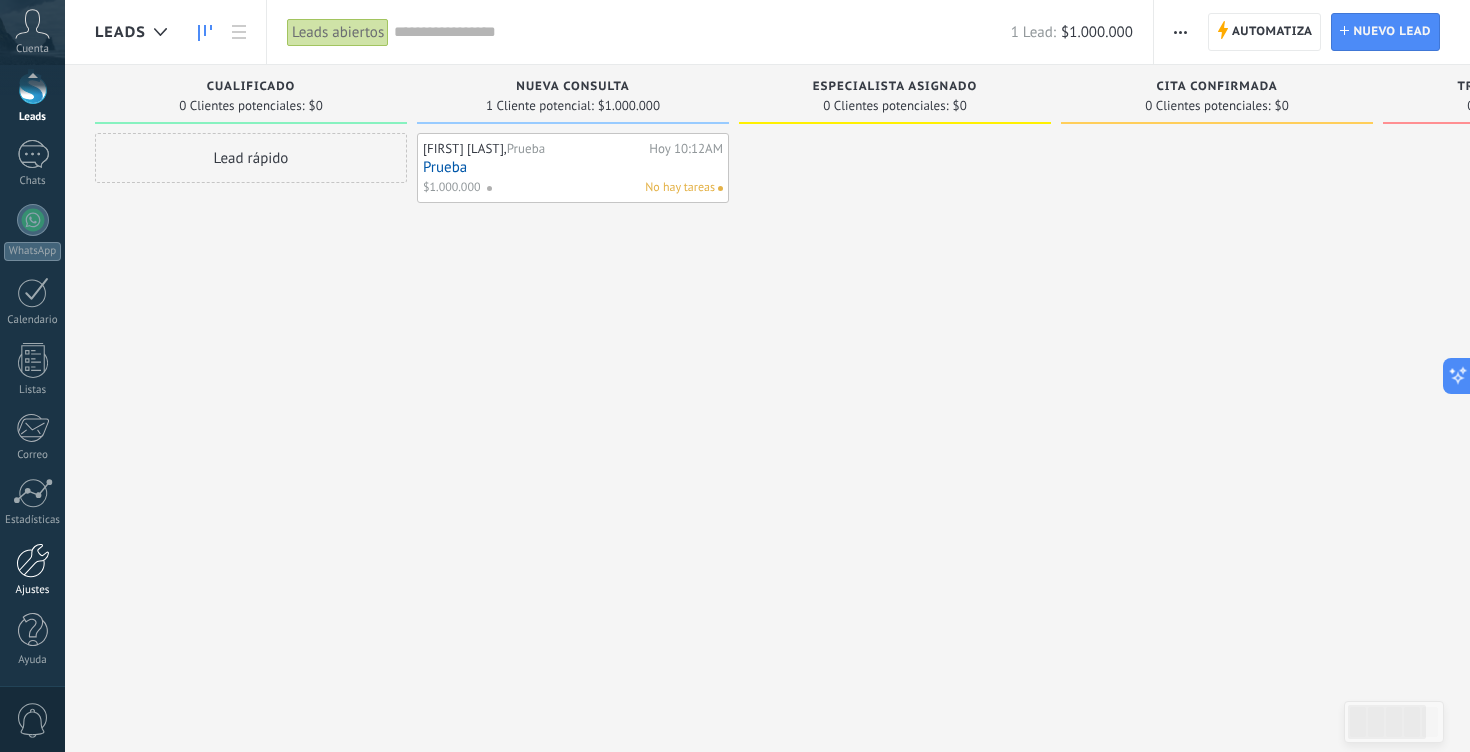 click on "Ajustes" at bounding box center (32, 570) 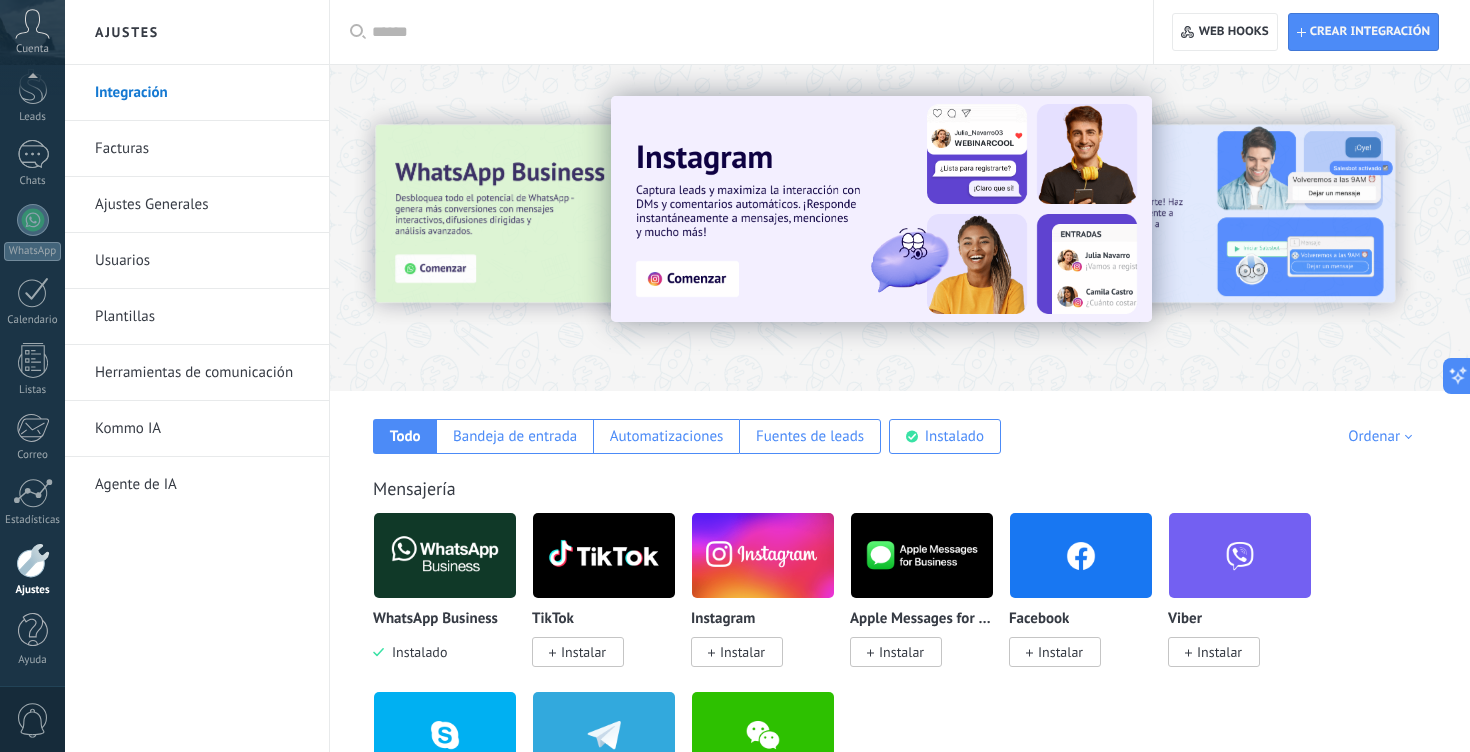 click on "Facturas" at bounding box center [202, 149] 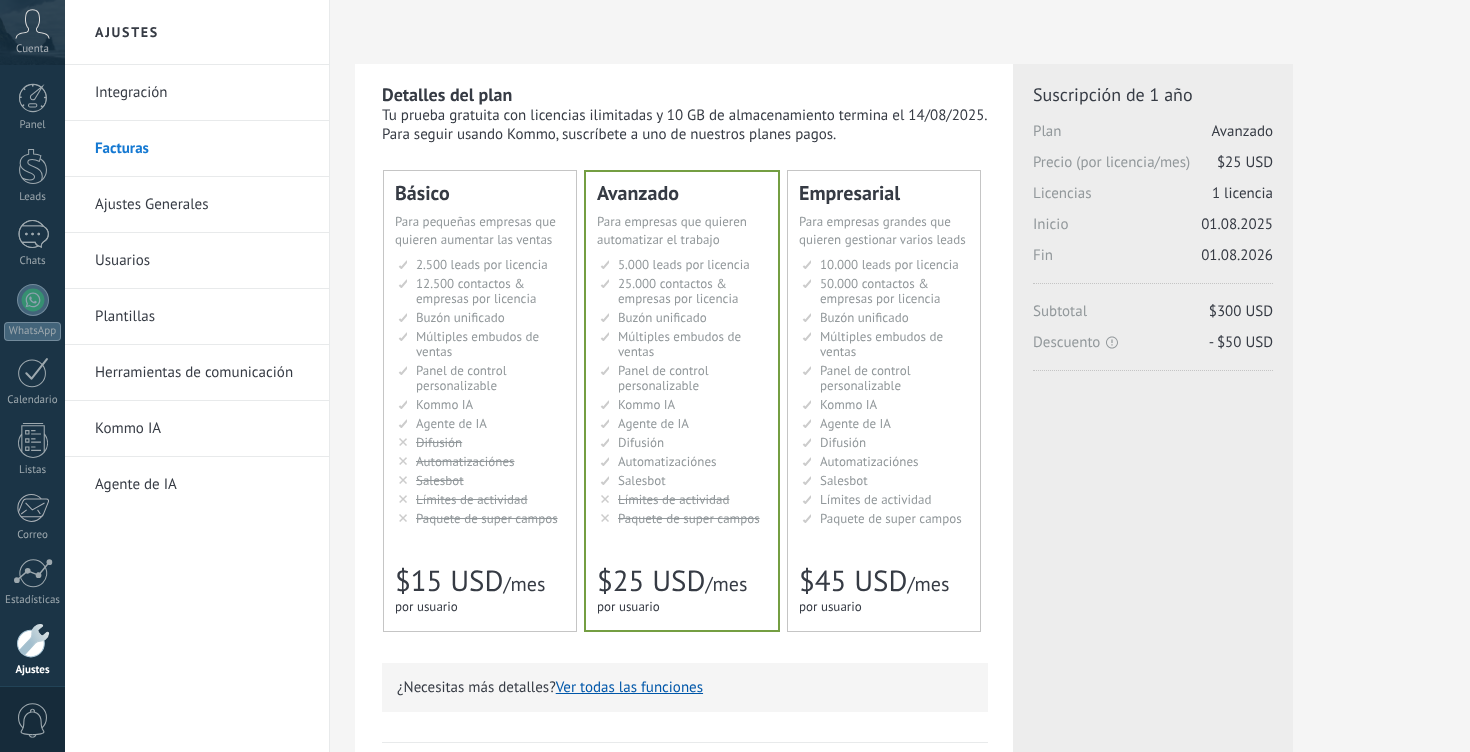 scroll, scrollTop: 79, scrollLeft: 0, axis: vertical 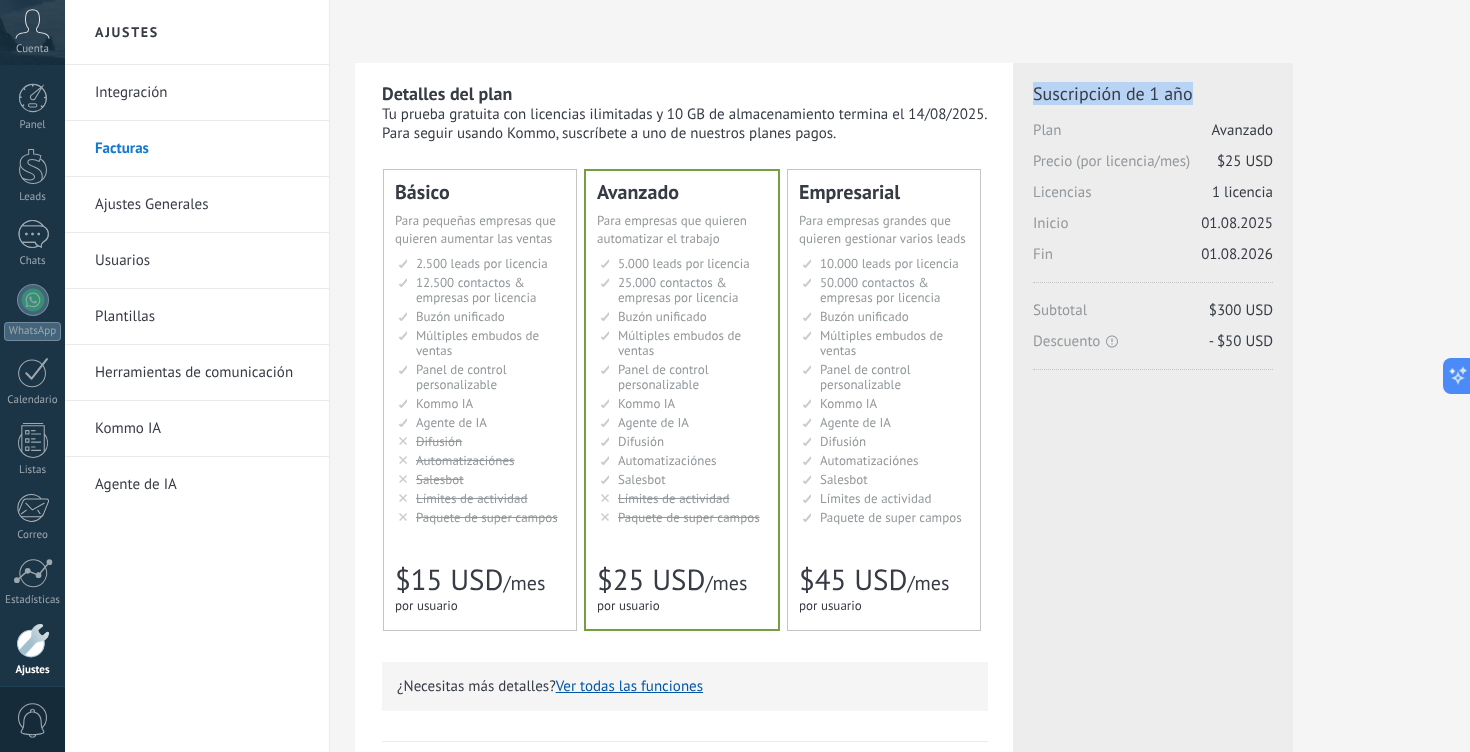 drag, startPoint x: 1034, startPoint y: 98, endPoint x: 1200, endPoint y: 104, distance: 166.1084 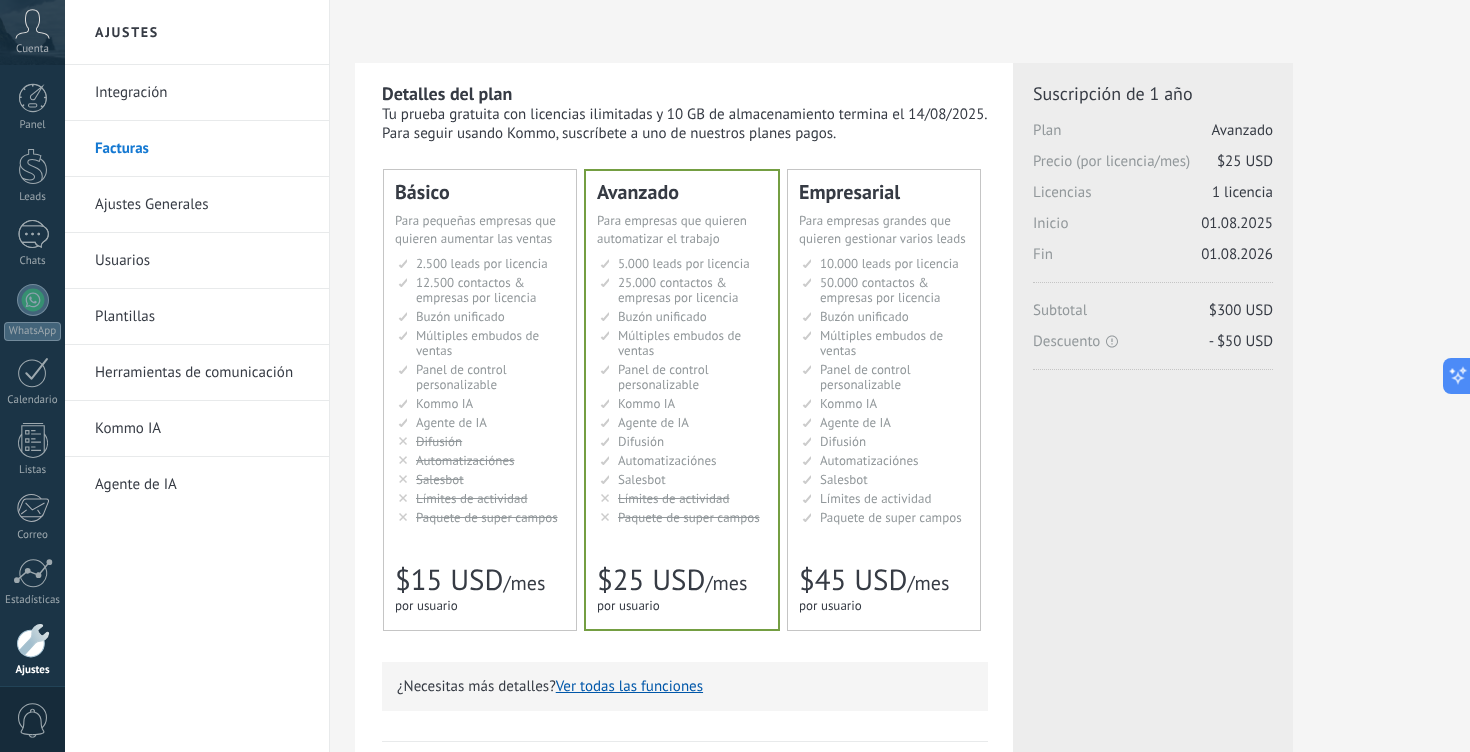 drag, startPoint x: 1204, startPoint y: 312, endPoint x: 1287, endPoint y: 315, distance: 83.0542 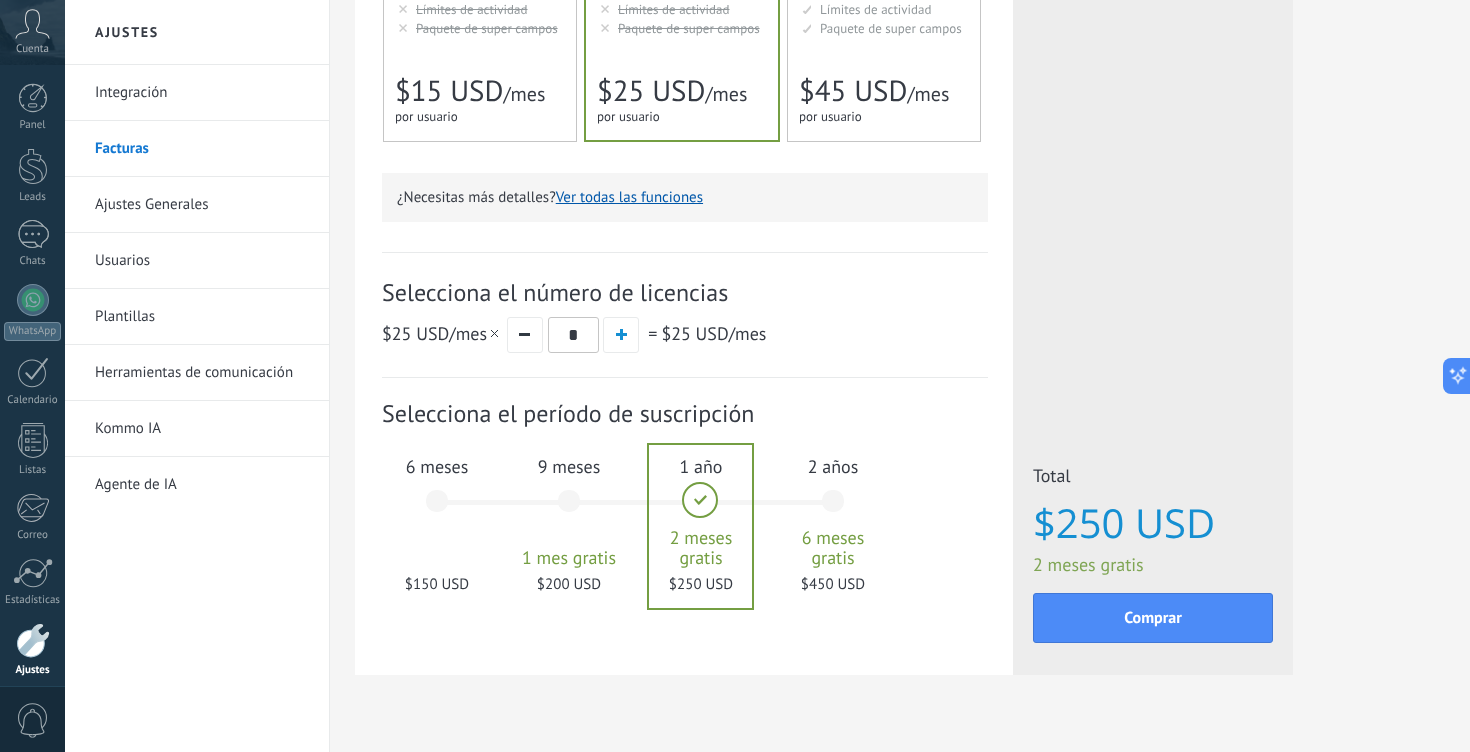 scroll, scrollTop: 528, scrollLeft: 0, axis: vertical 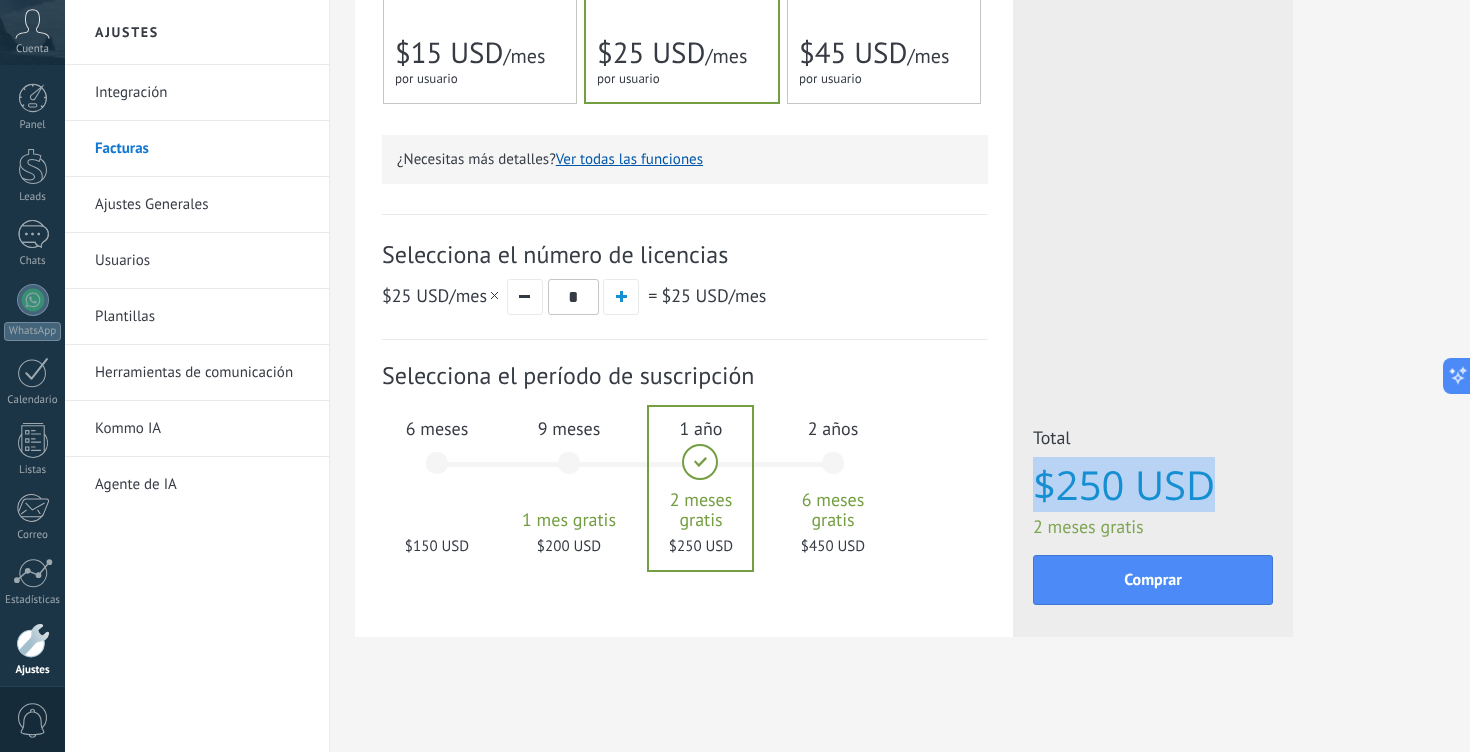 drag, startPoint x: 1036, startPoint y: 494, endPoint x: 1229, endPoint y: 491, distance: 193.02332 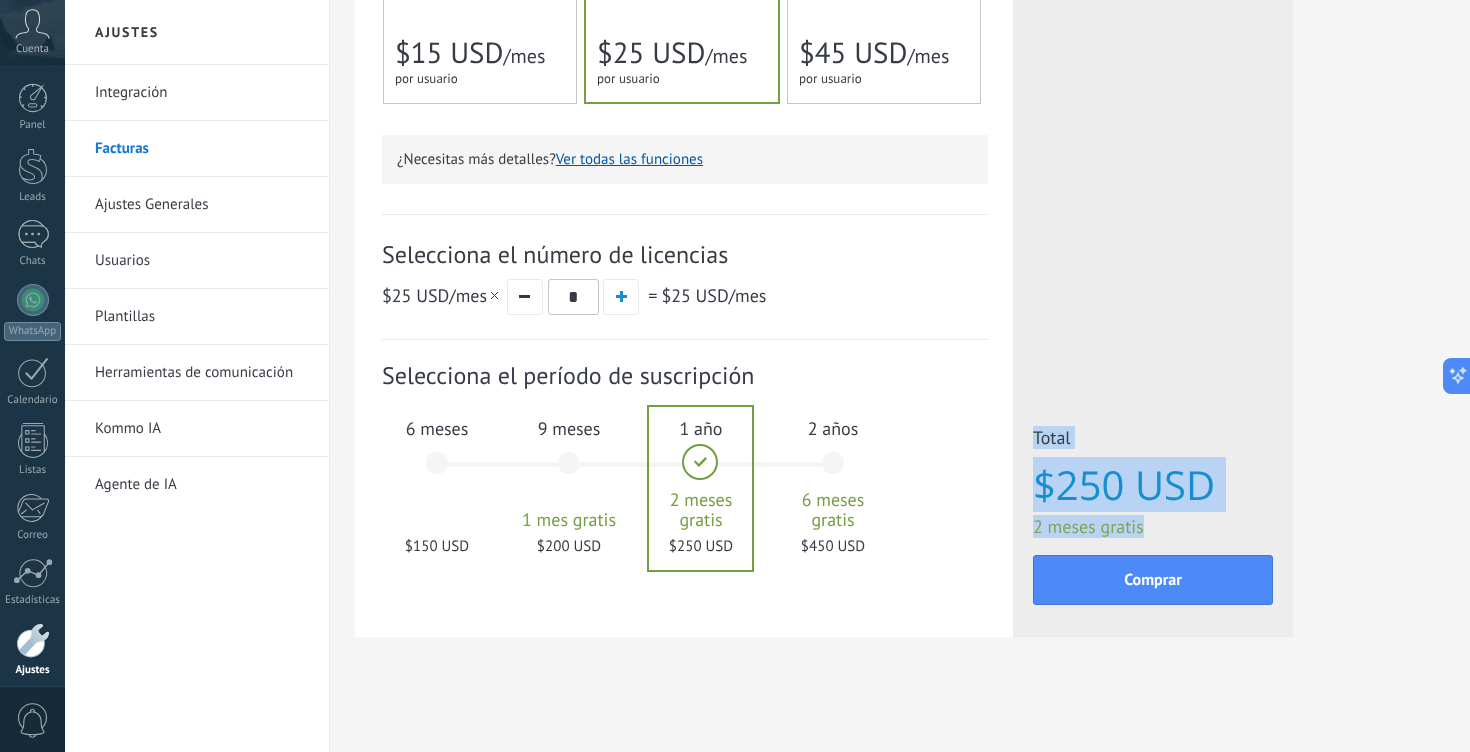 drag, startPoint x: 1147, startPoint y: 532, endPoint x: 1028, endPoint y: 532, distance: 119 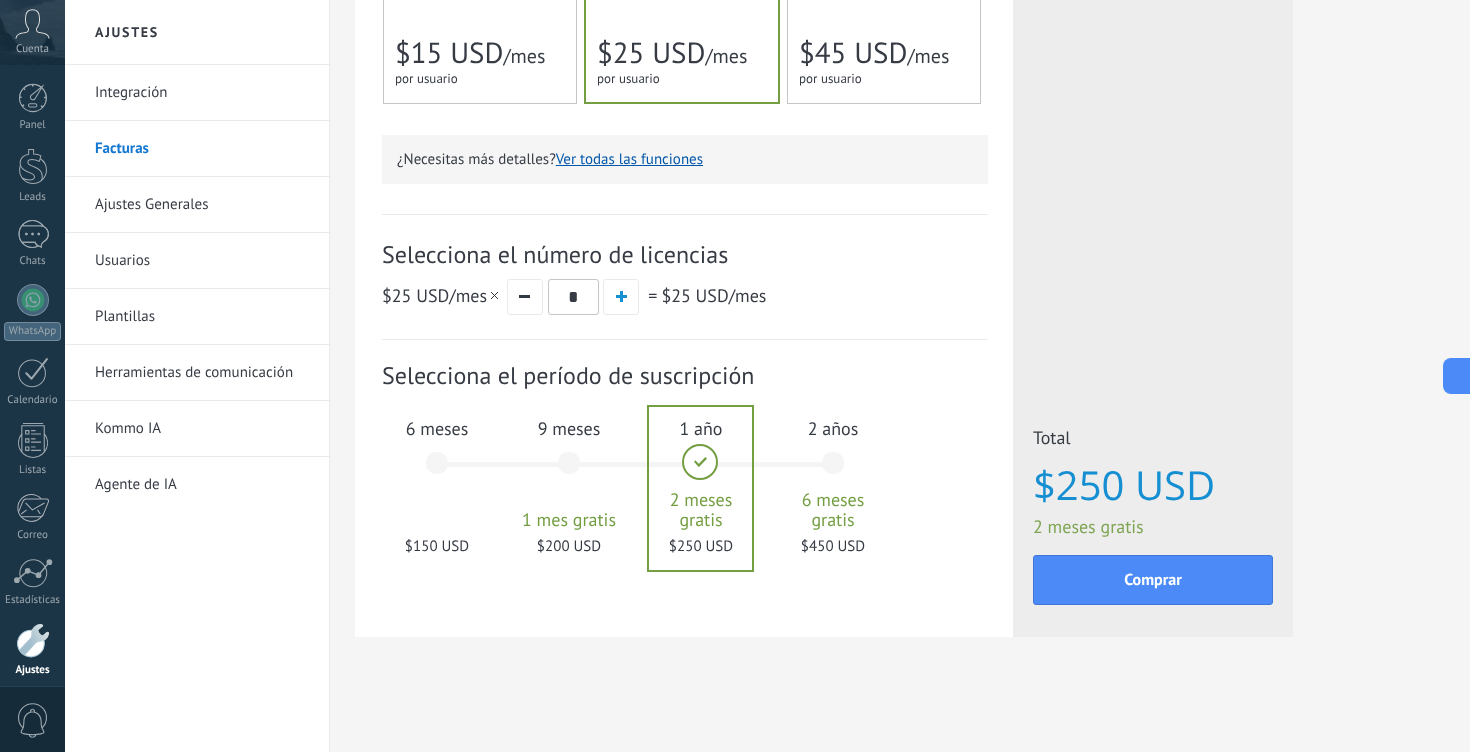 click on "$250 USD" at bounding box center [1153, 485] 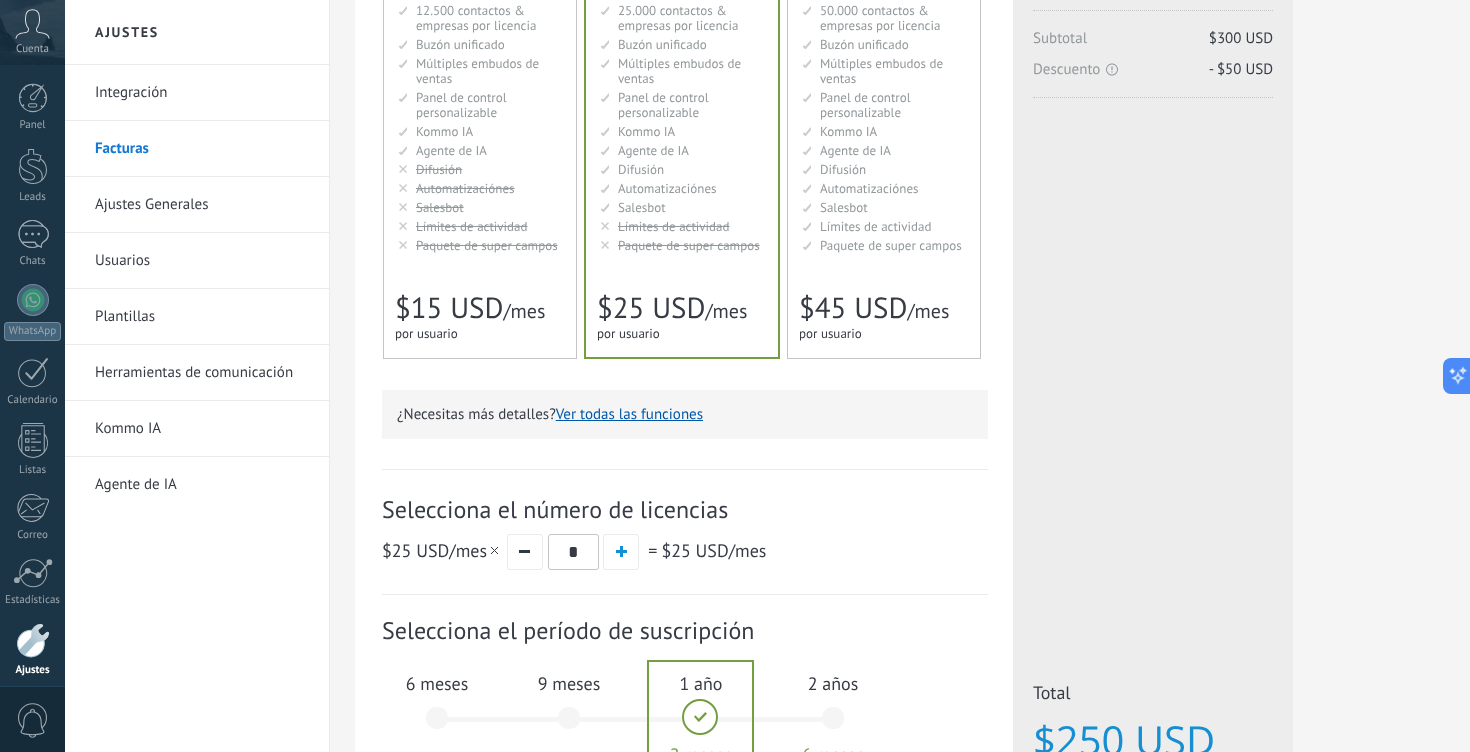 scroll, scrollTop: 0, scrollLeft: 0, axis: both 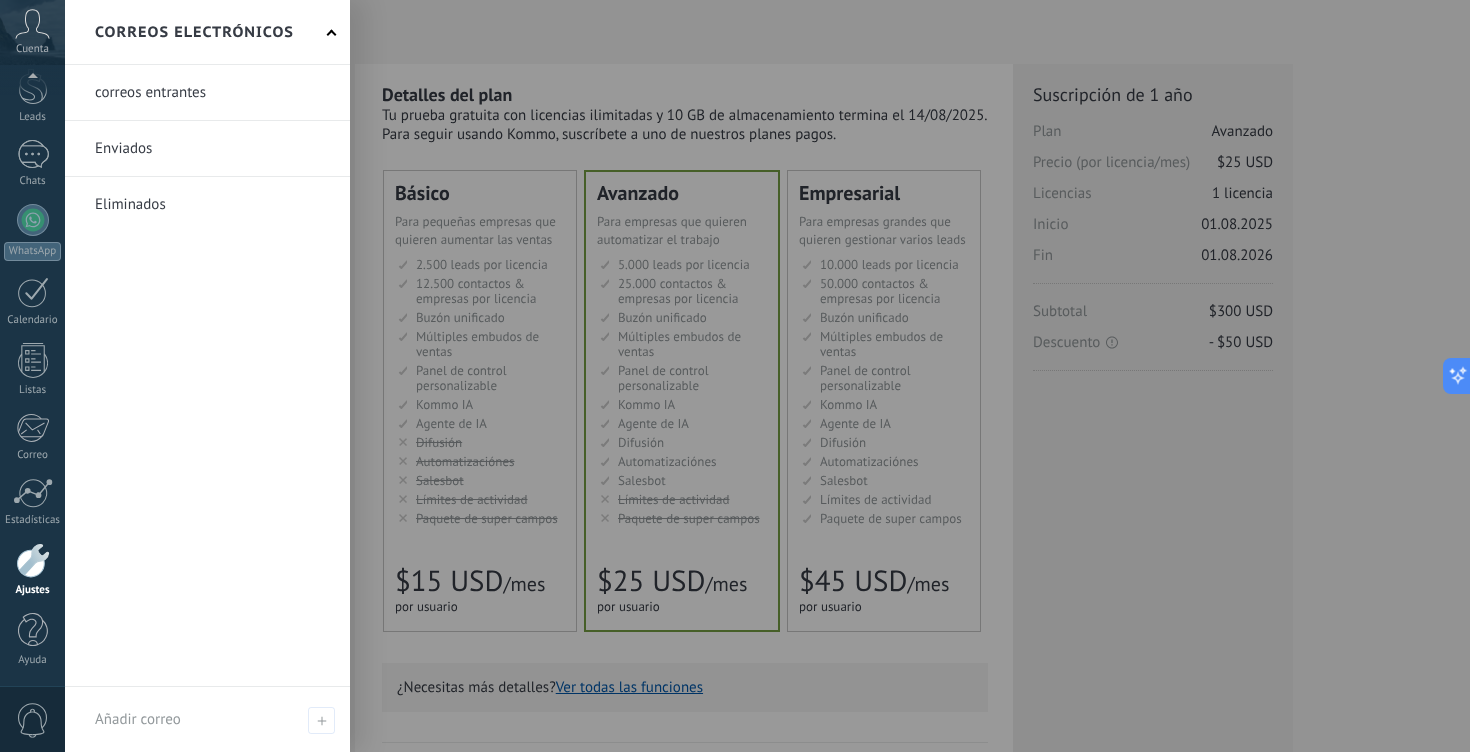 click at bounding box center [800, 376] 